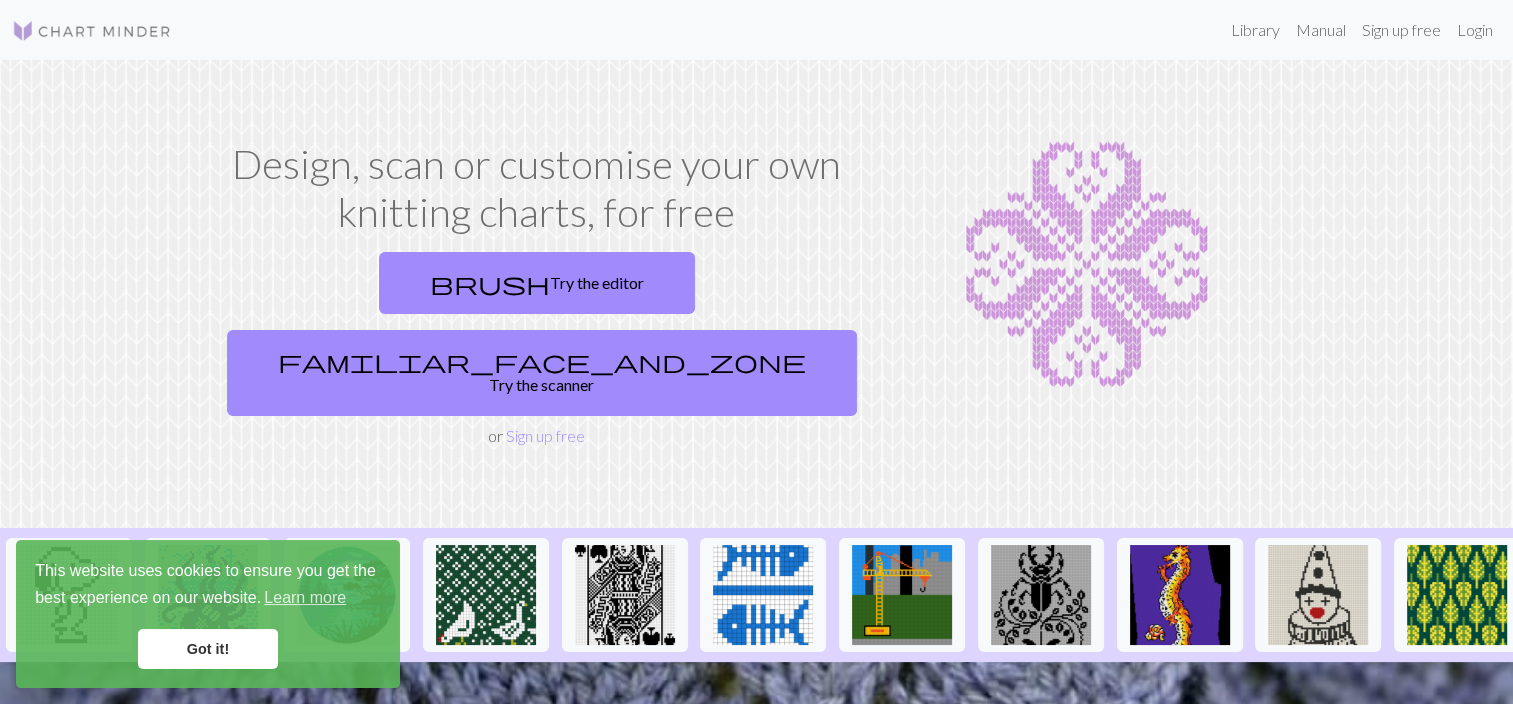 scroll, scrollTop: 100, scrollLeft: 0, axis: vertical 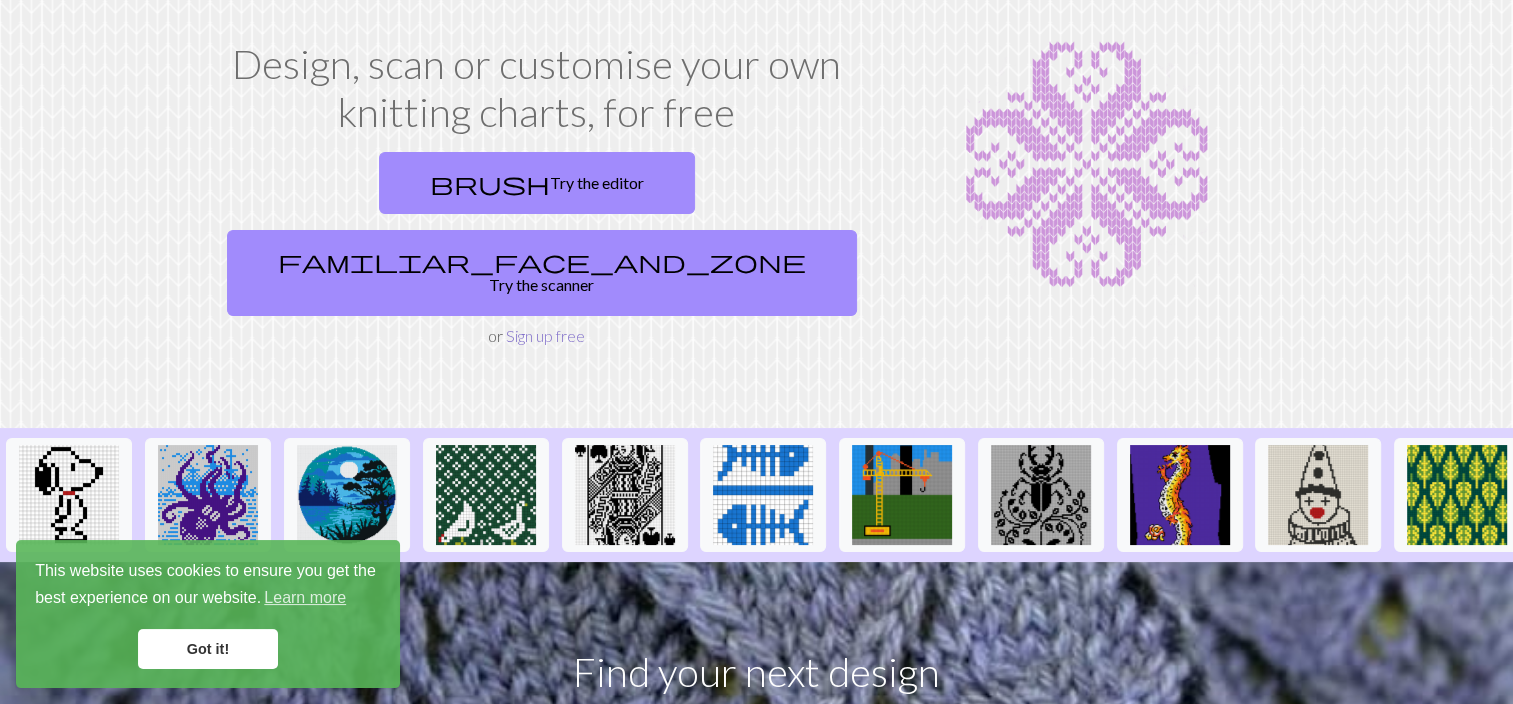 click on "Sign up free" at bounding box center [545, 335] 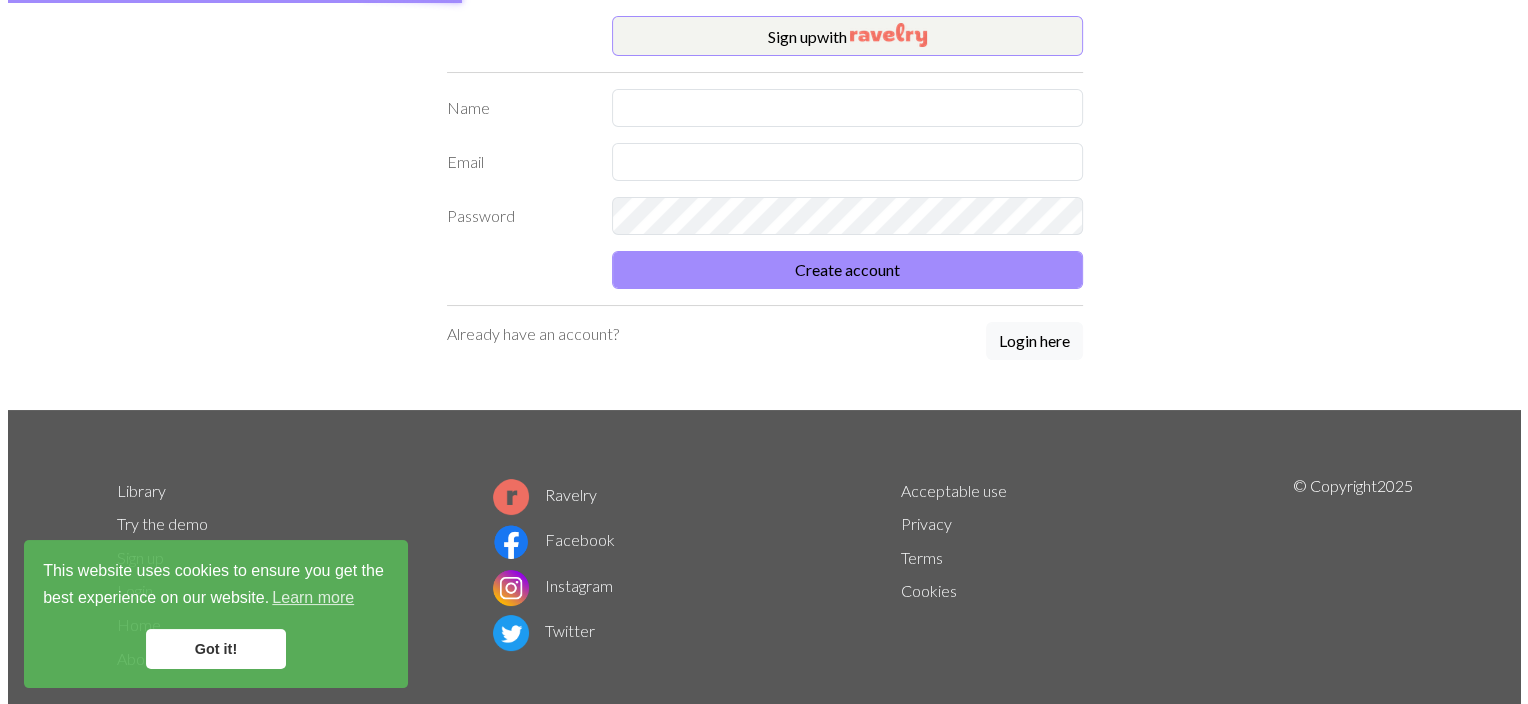 scroll, scrollTop: 0, scrollLeft: 0, axis: both 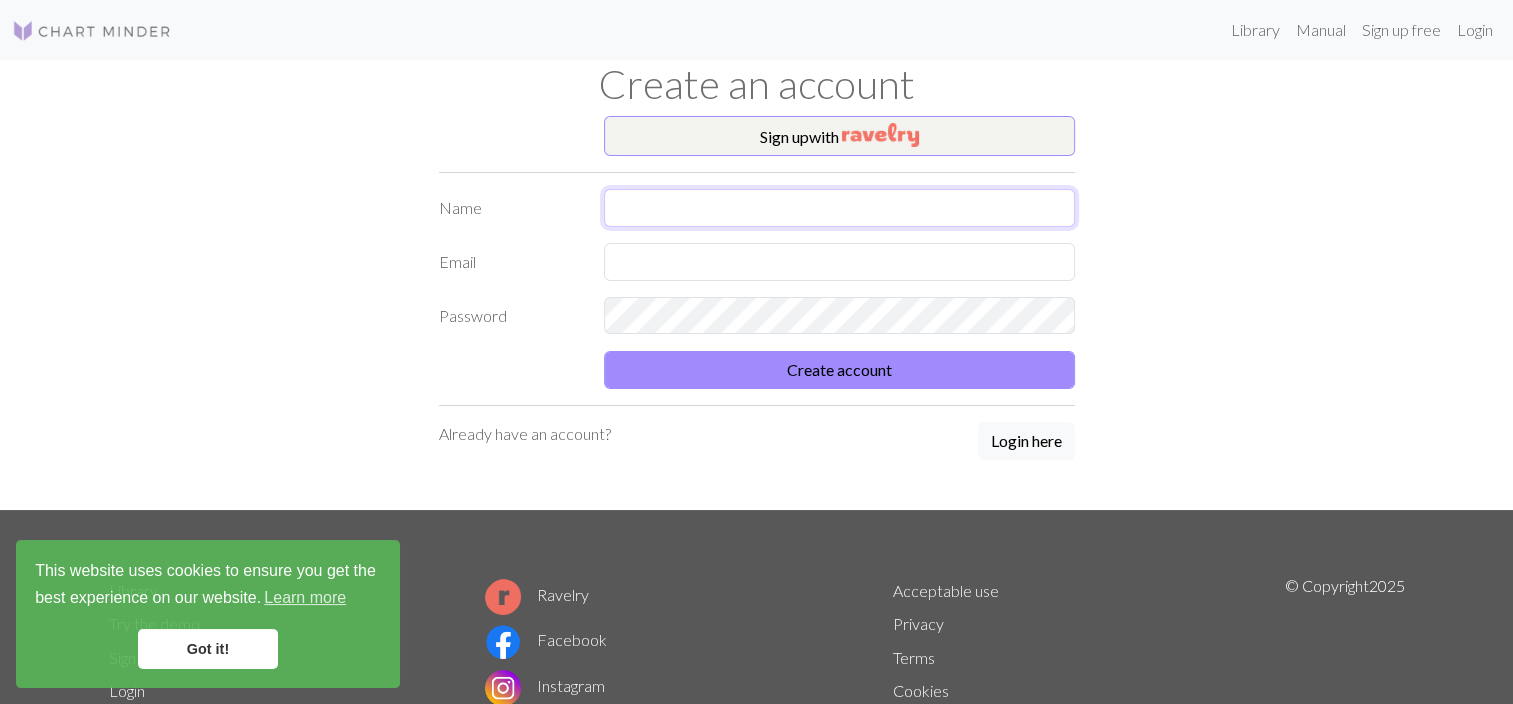 click at bounding box center [839, 208] 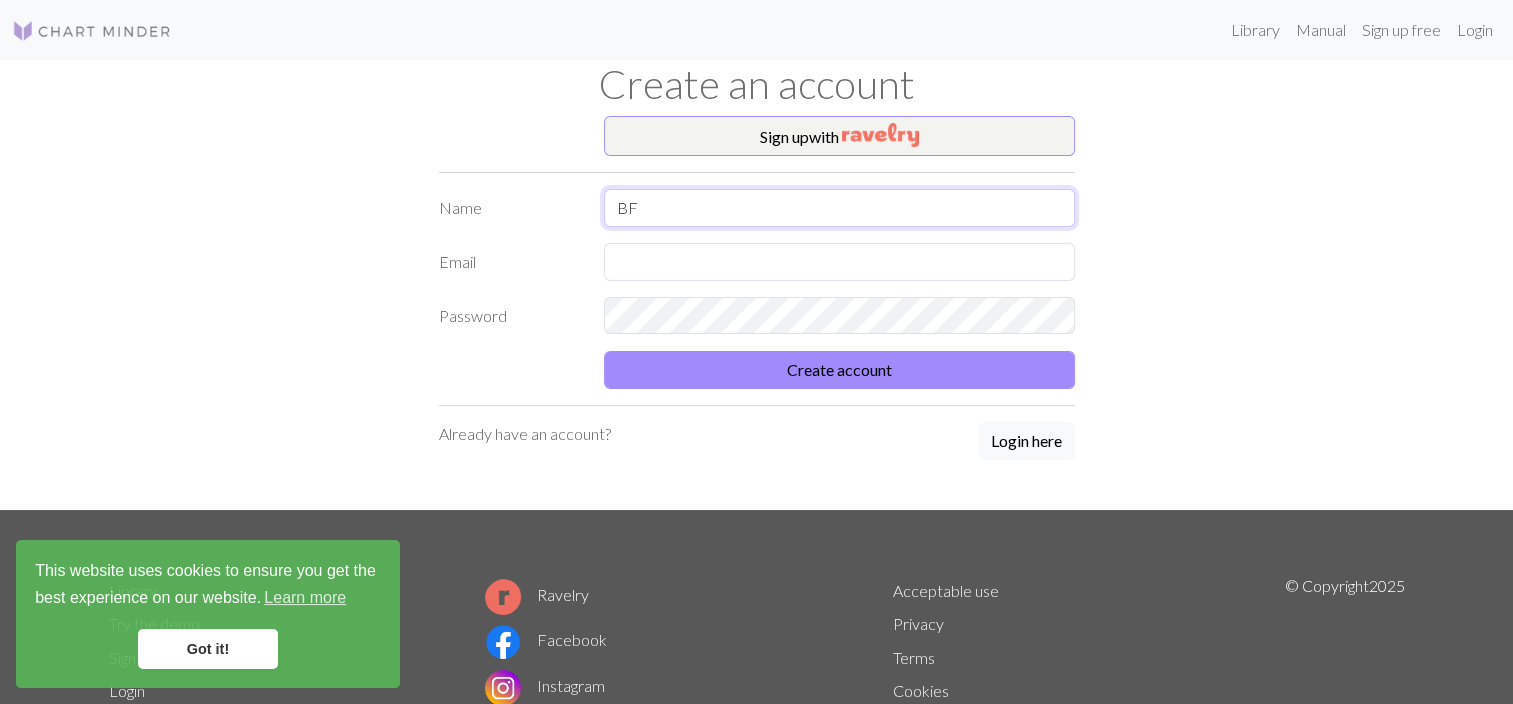 type on "B" 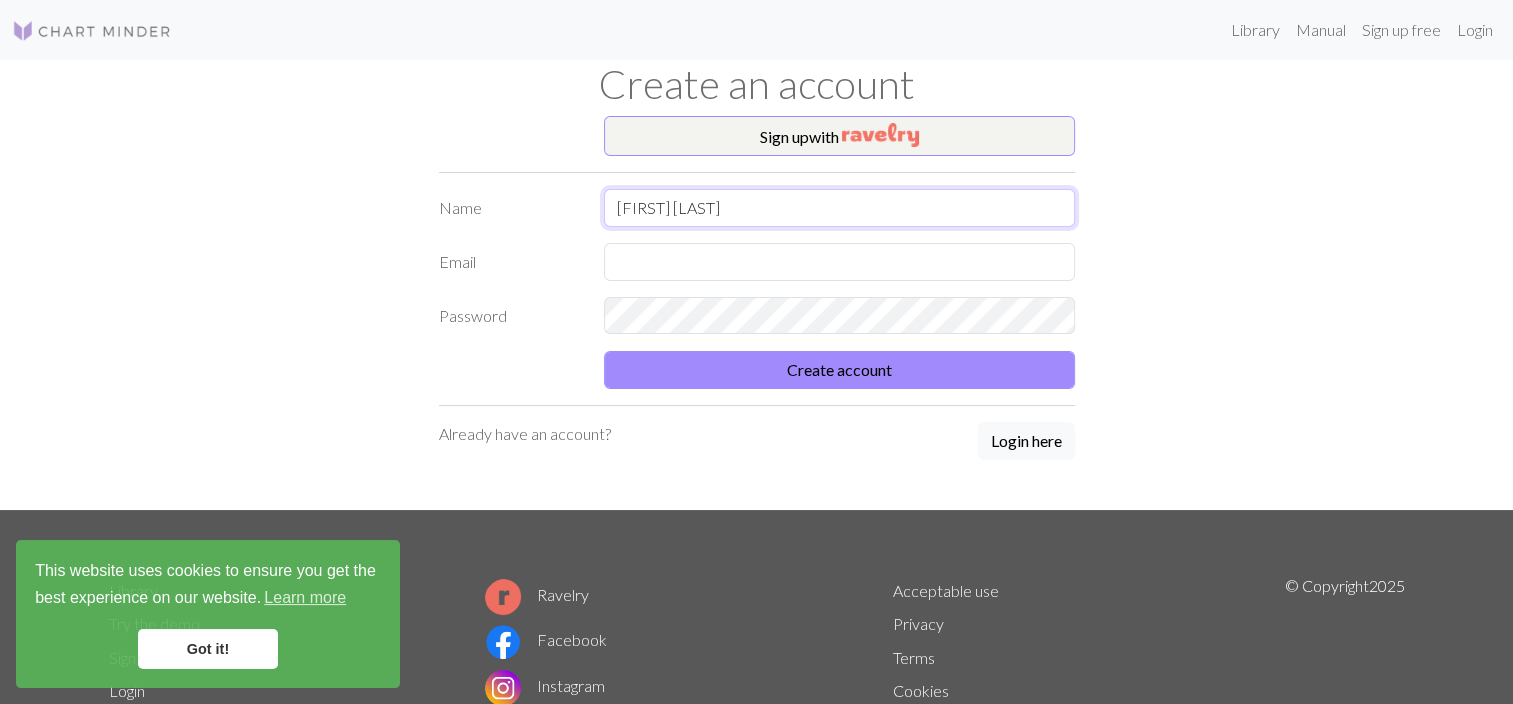 type on "[FIRST] [LAST]" 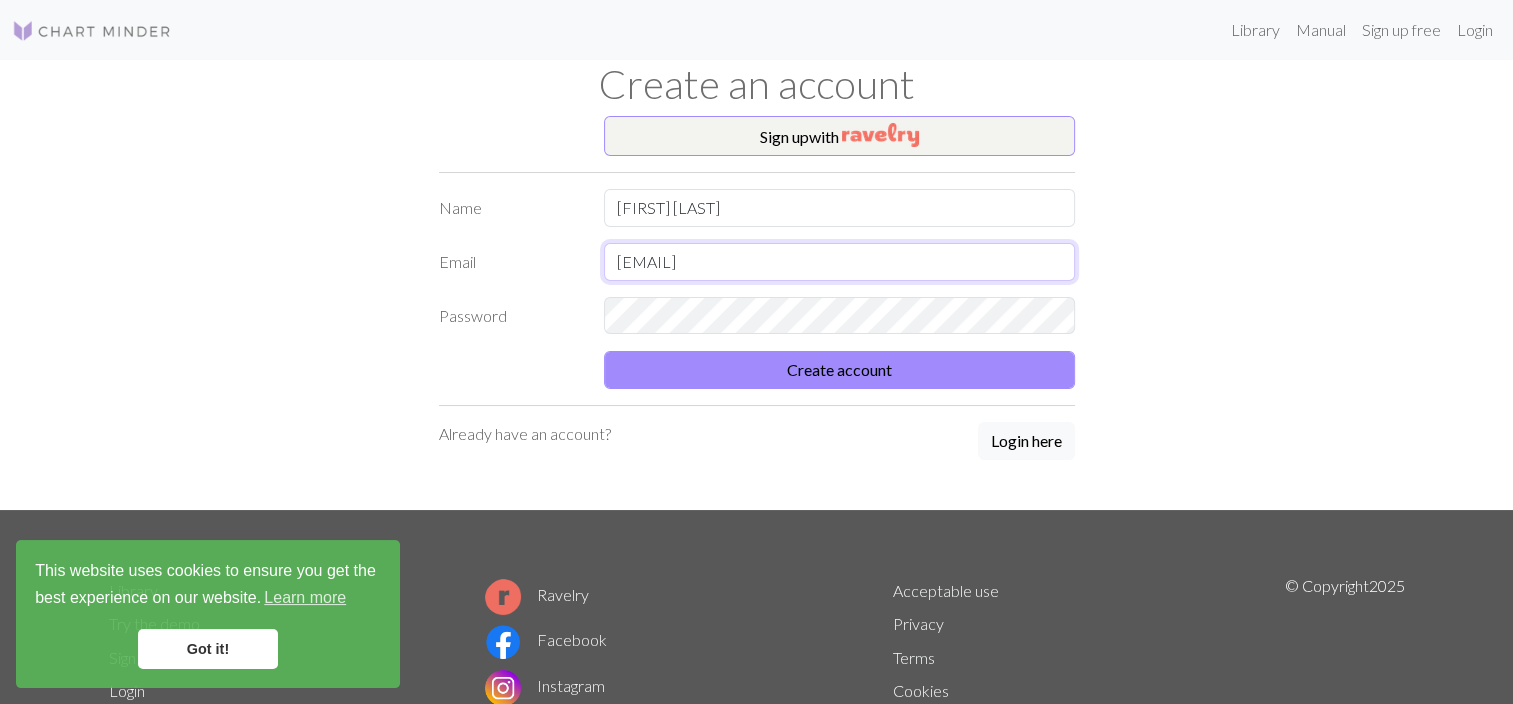 type on "[EMAIL]" 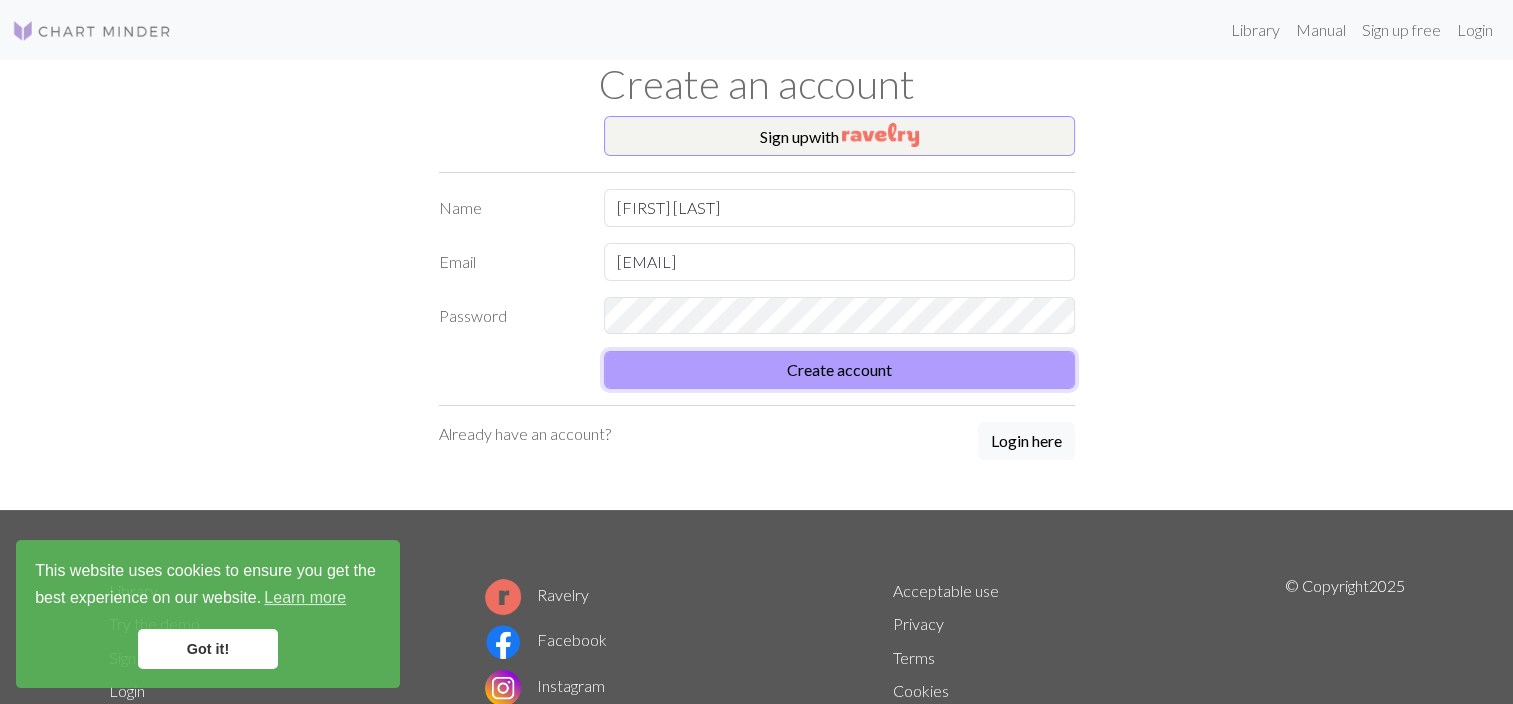 click on "Create account" at bounding box center (839, 370) 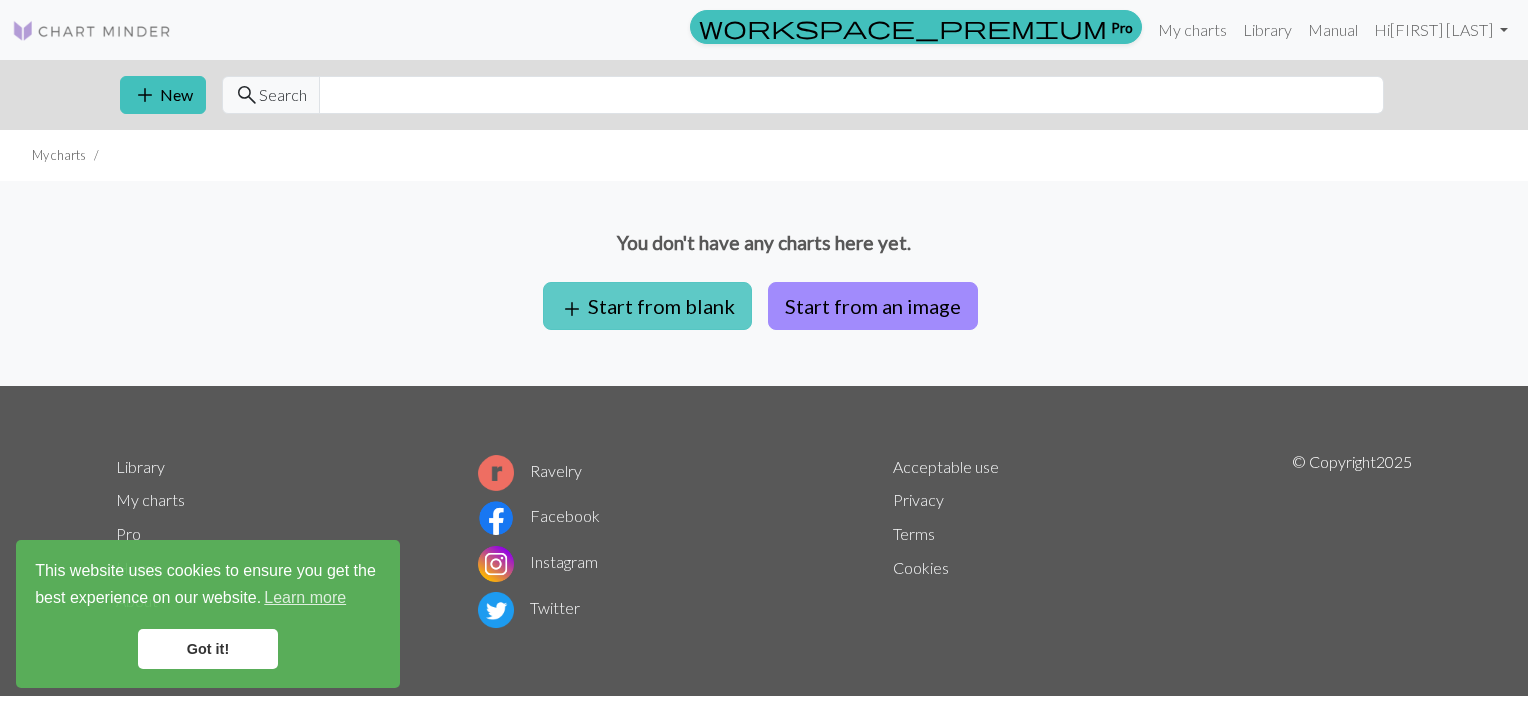 click on "add   Start from blank" at bounding box center (647, 306) 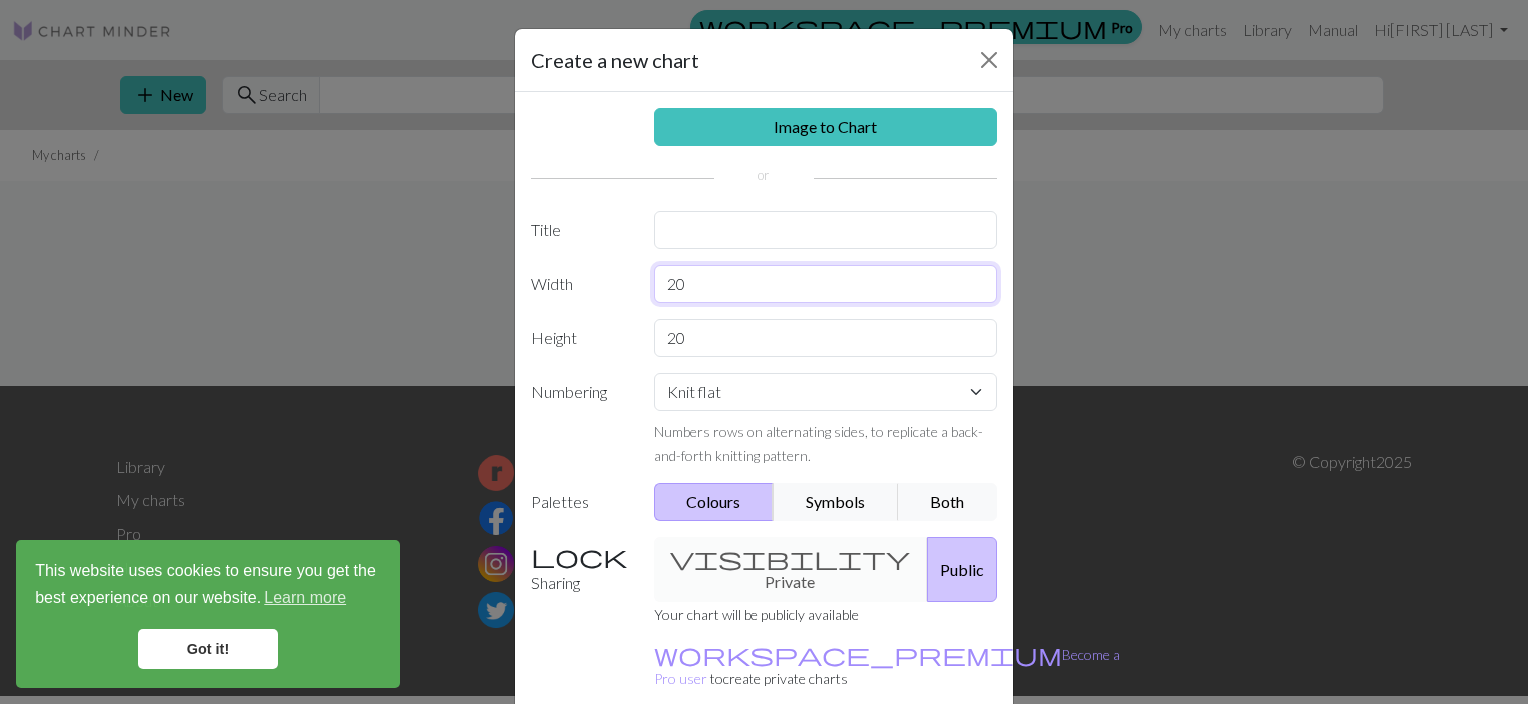 drag, startPoint x: 696, startPoint y: 283, endPoint x: 602, endPoint y: 293, distance: 94.53042 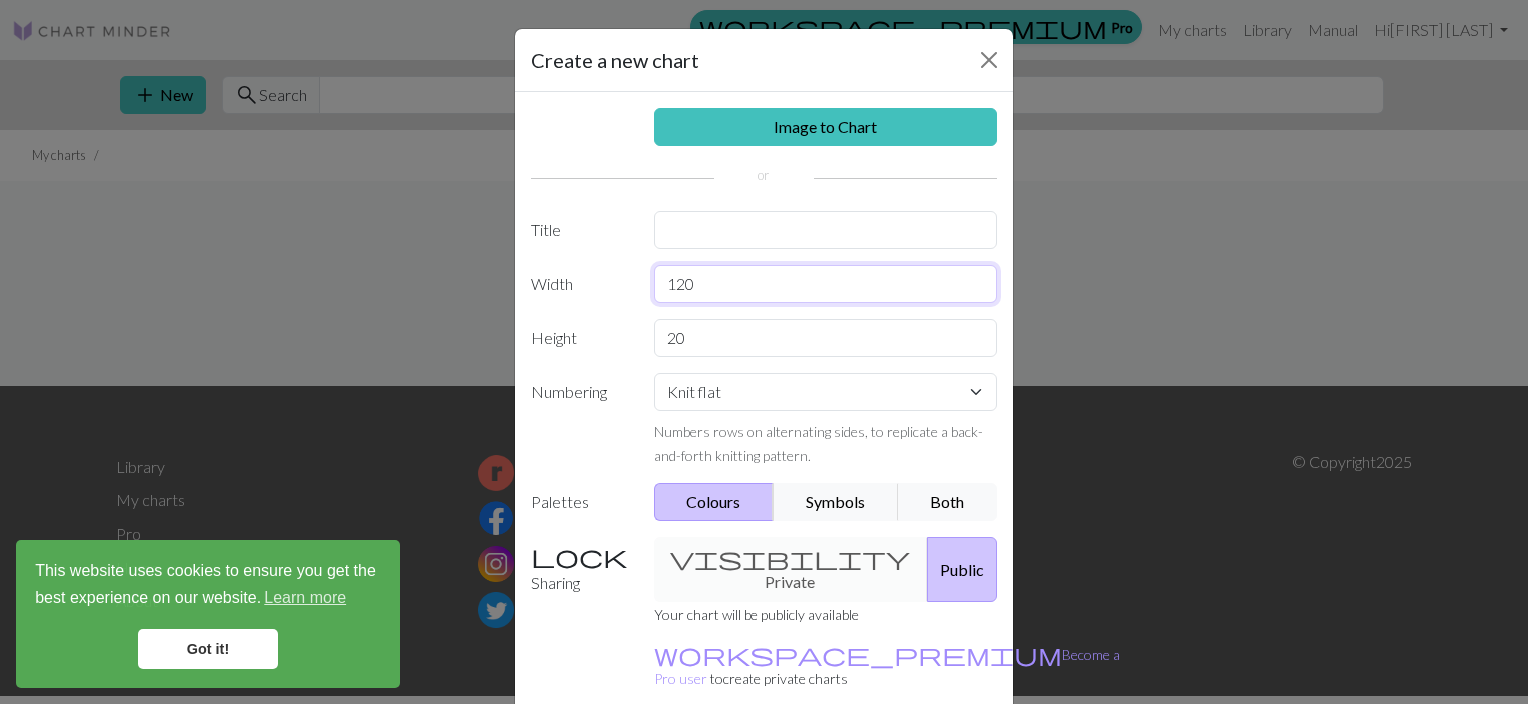 type on "120" 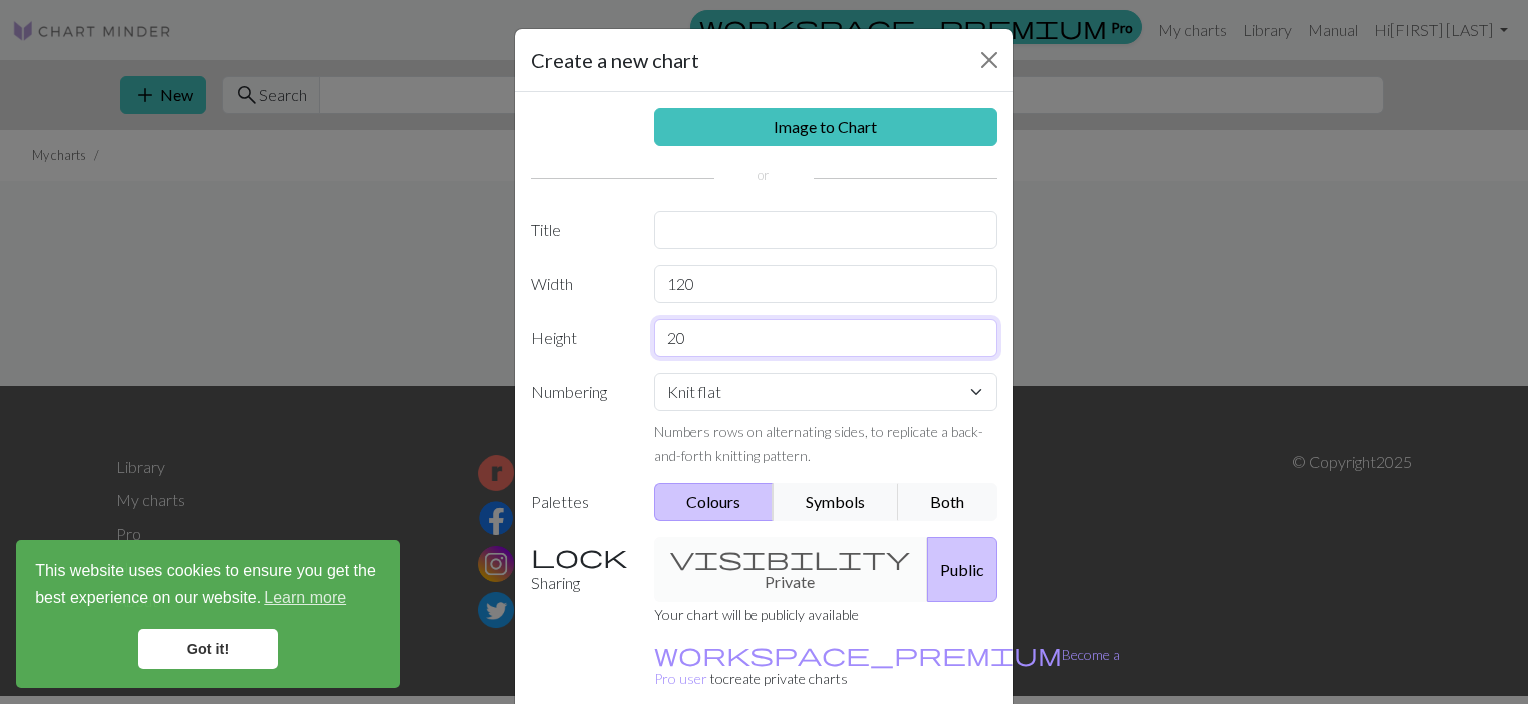 drag, startPoint x: 674, startPoint y: 335, endPoint x: 639, endPoint y: 336, distance: 35.014282 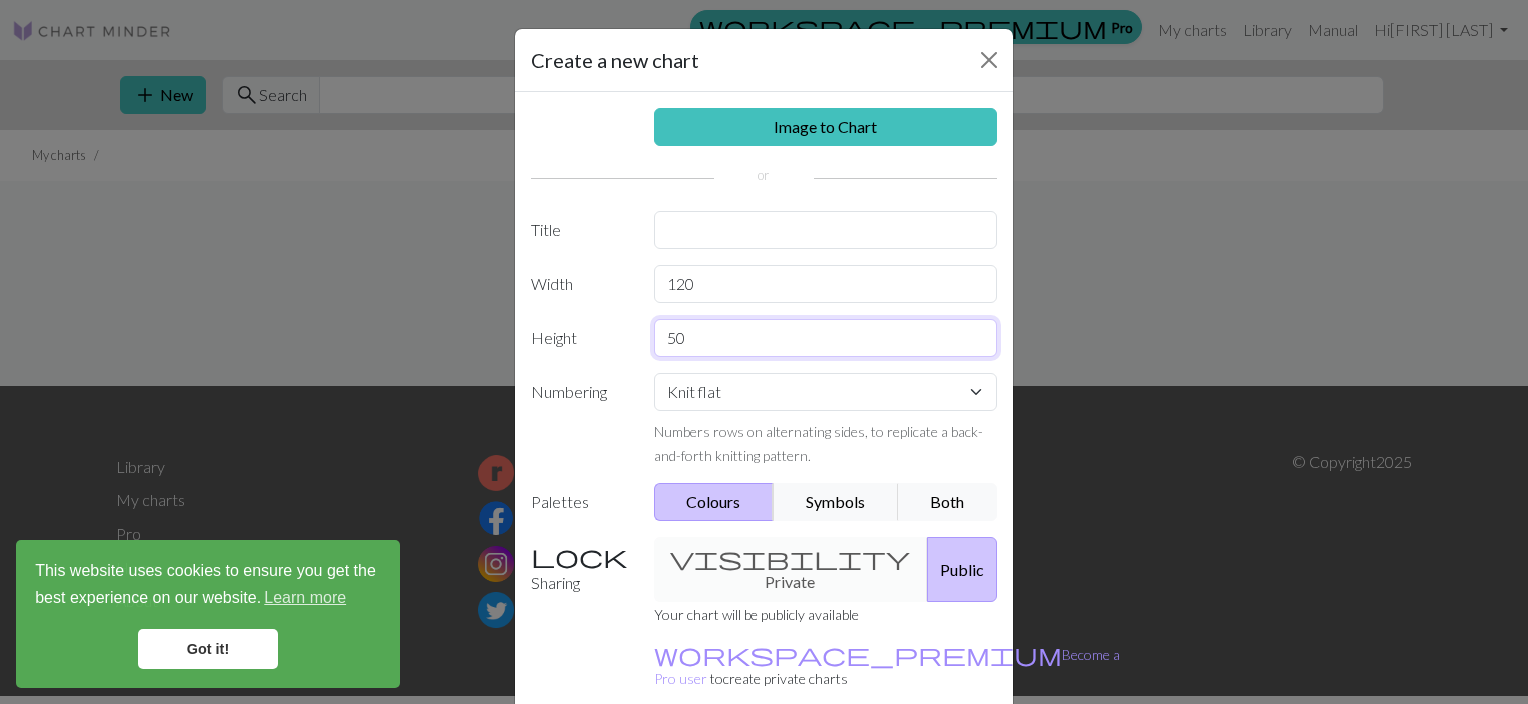 type on "50" 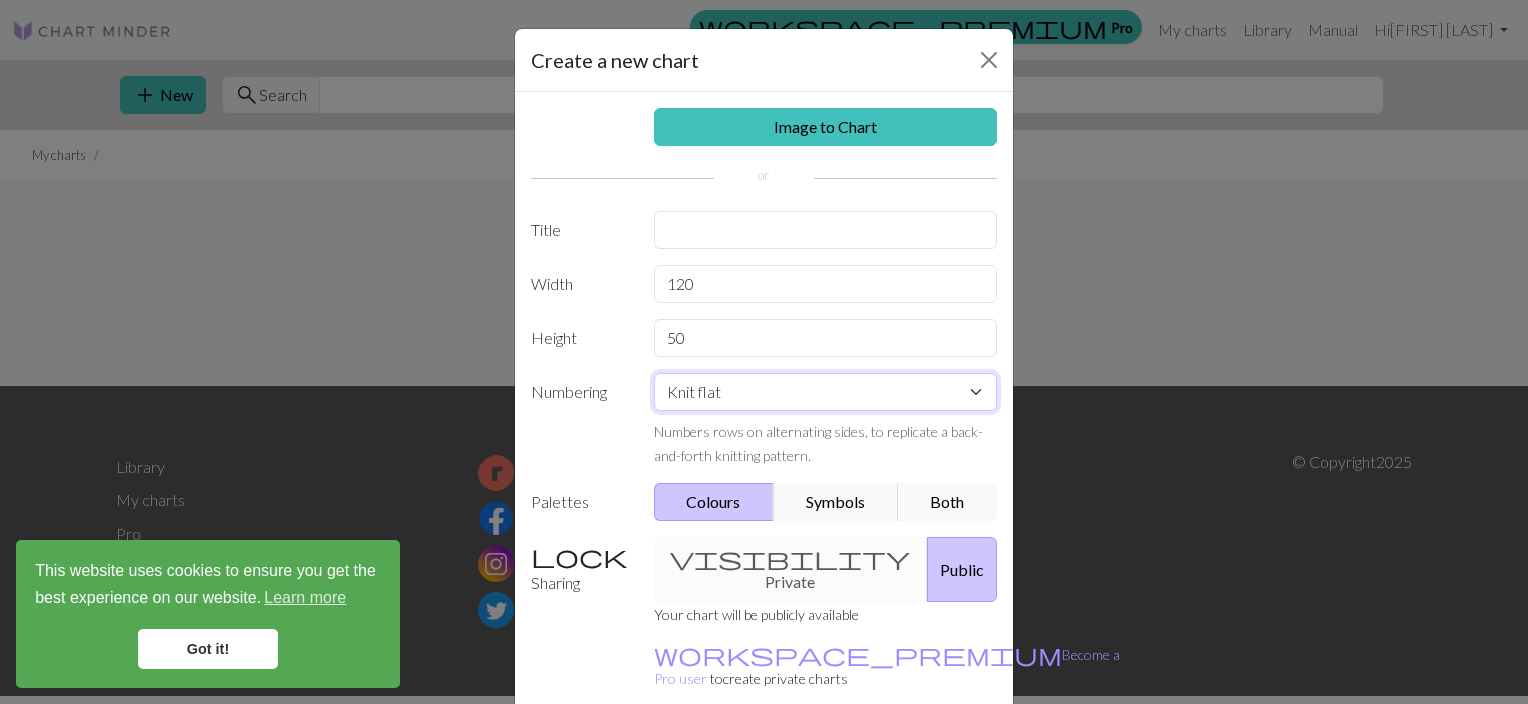 click on "Knit flat Knit in the round Lace knitting Cross stitch" at bounding box center (826, 392) 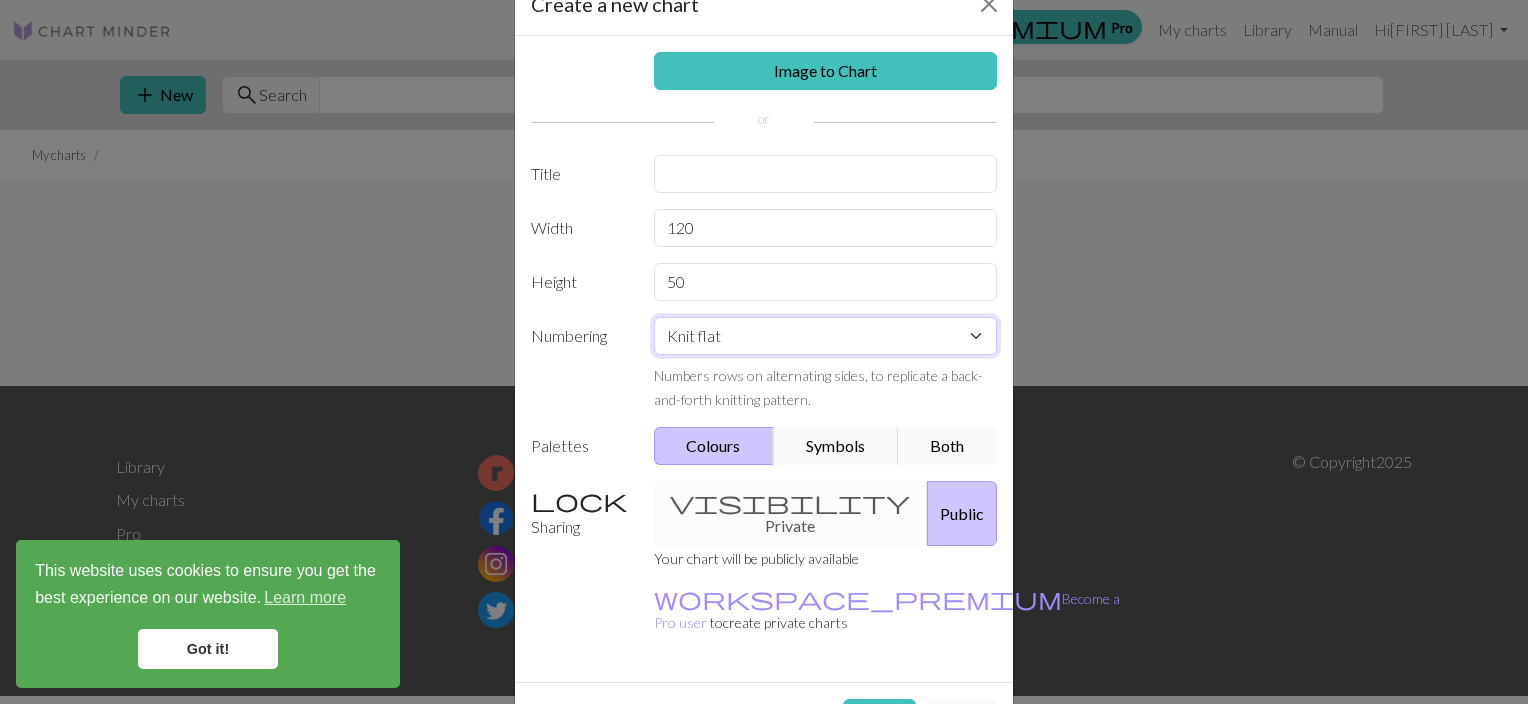 scroll, scrollTop: 84, scrollLeft: 0, axis: vertical 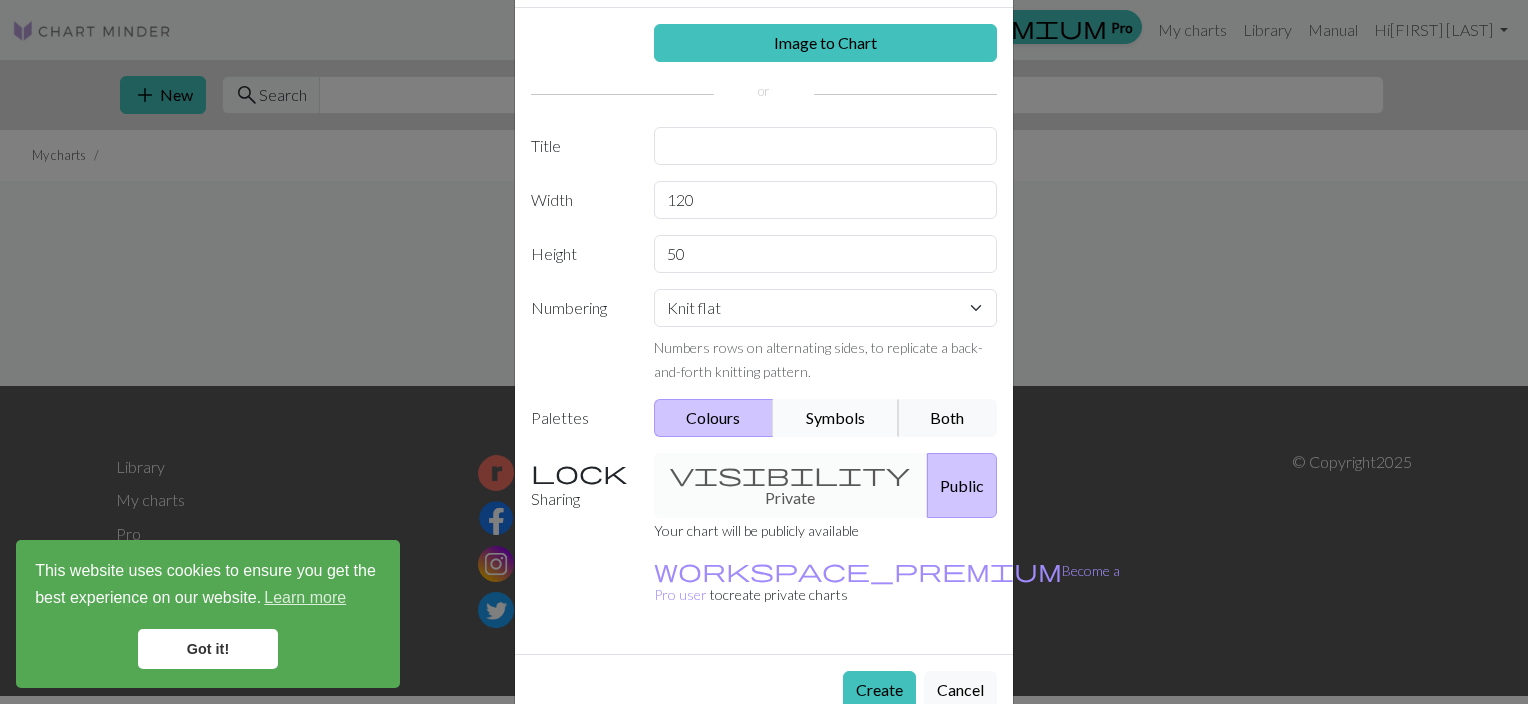 click on "Symbols" at bounding box center [836, 418] 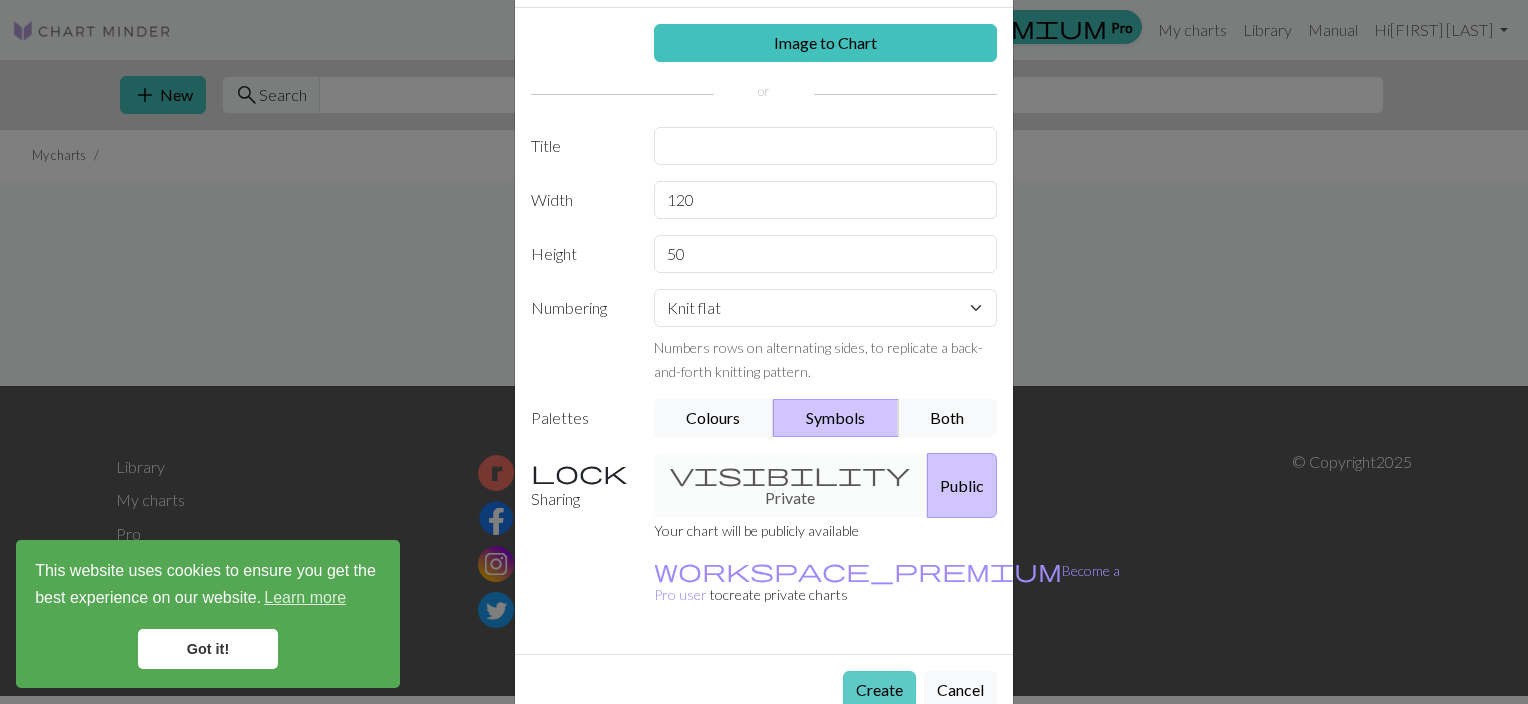 click on "Create" at bounding box center [879, 690] 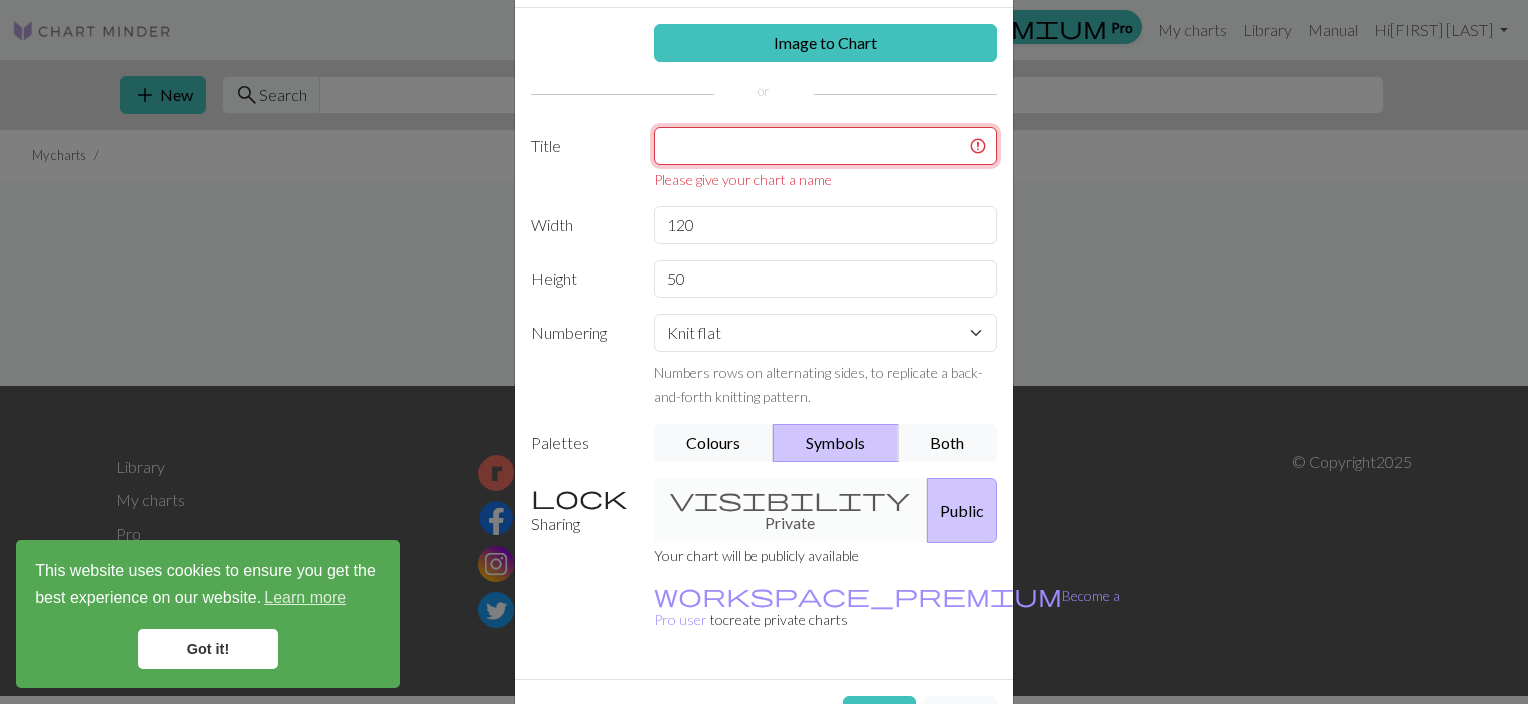 click at bounding box center (826, 146) 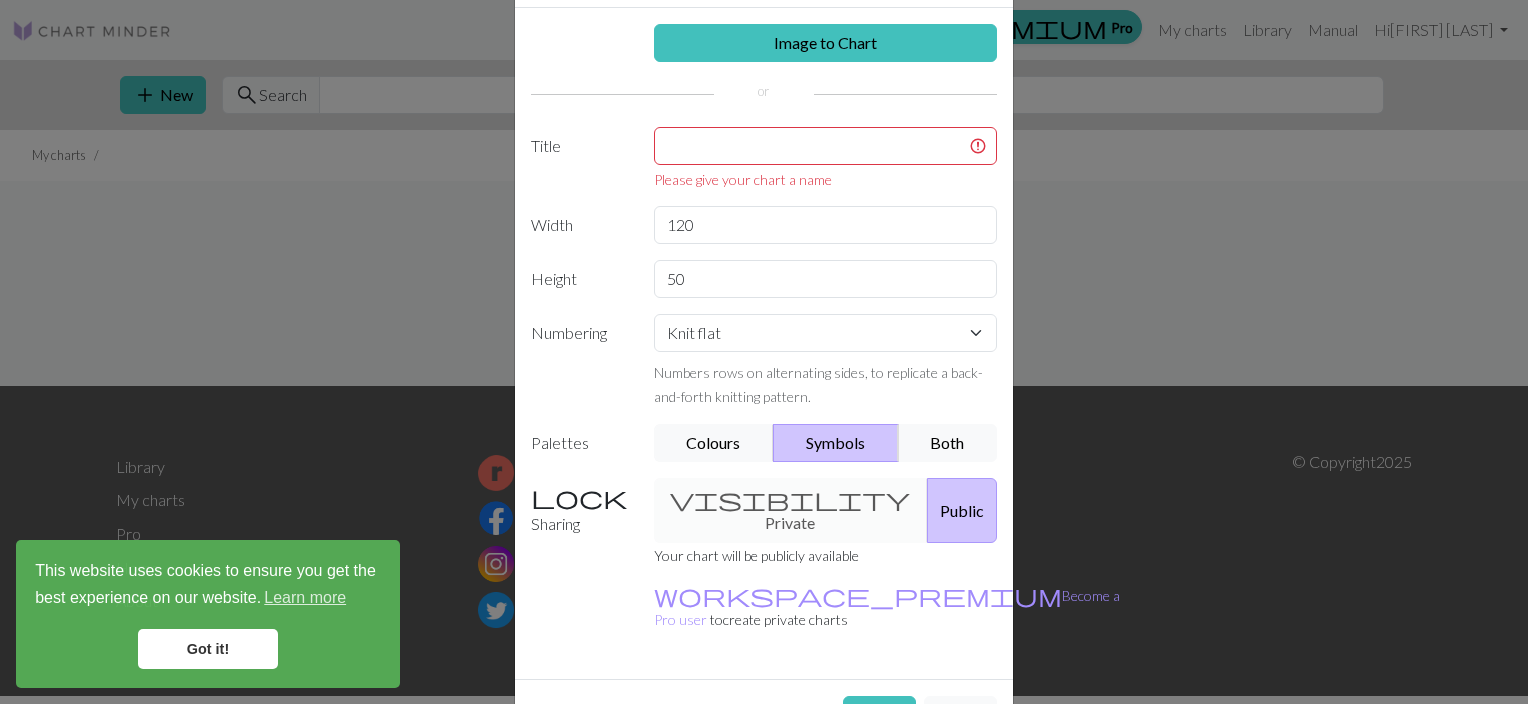 click on "visibility  Private Public" at bounding box center (826, 510) 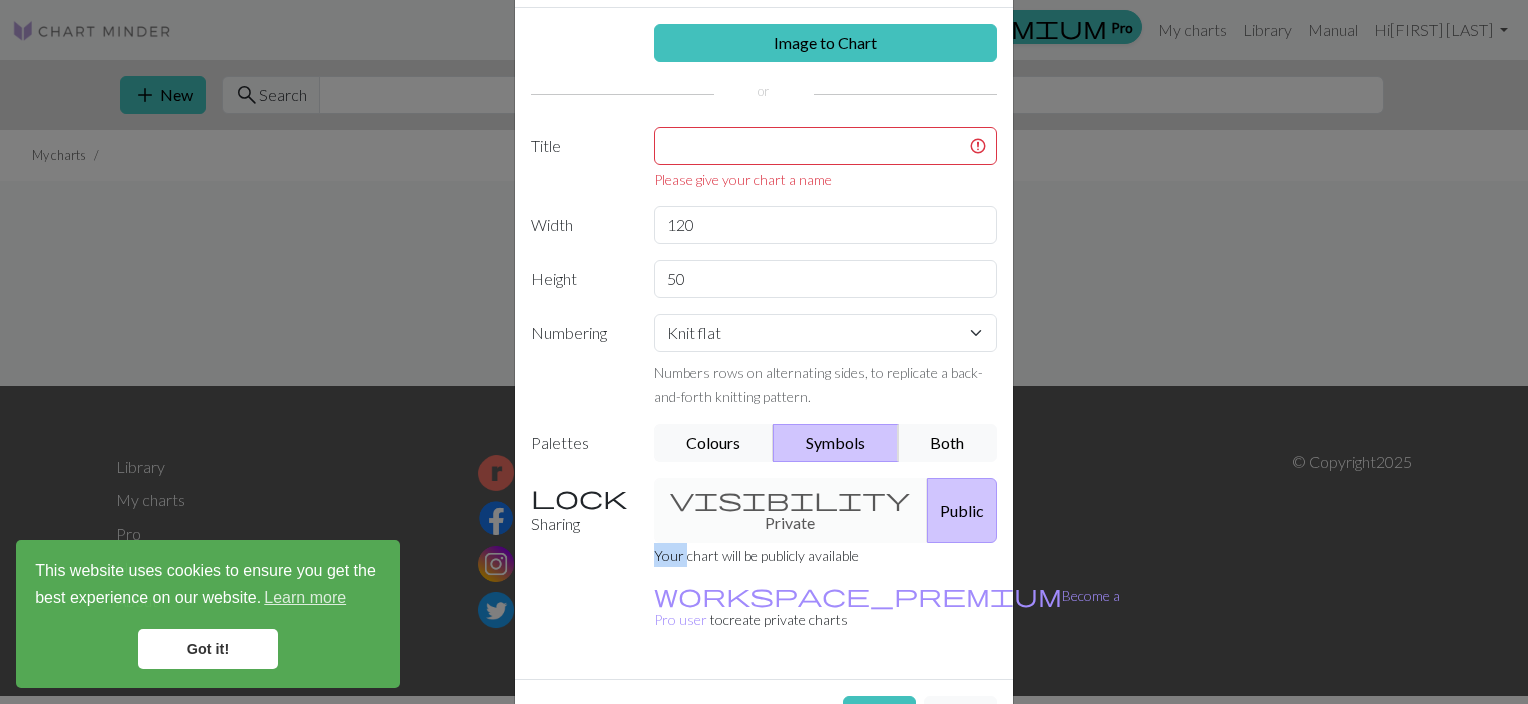 click on "visibility  Private Public" at bounding box center [826, 510] 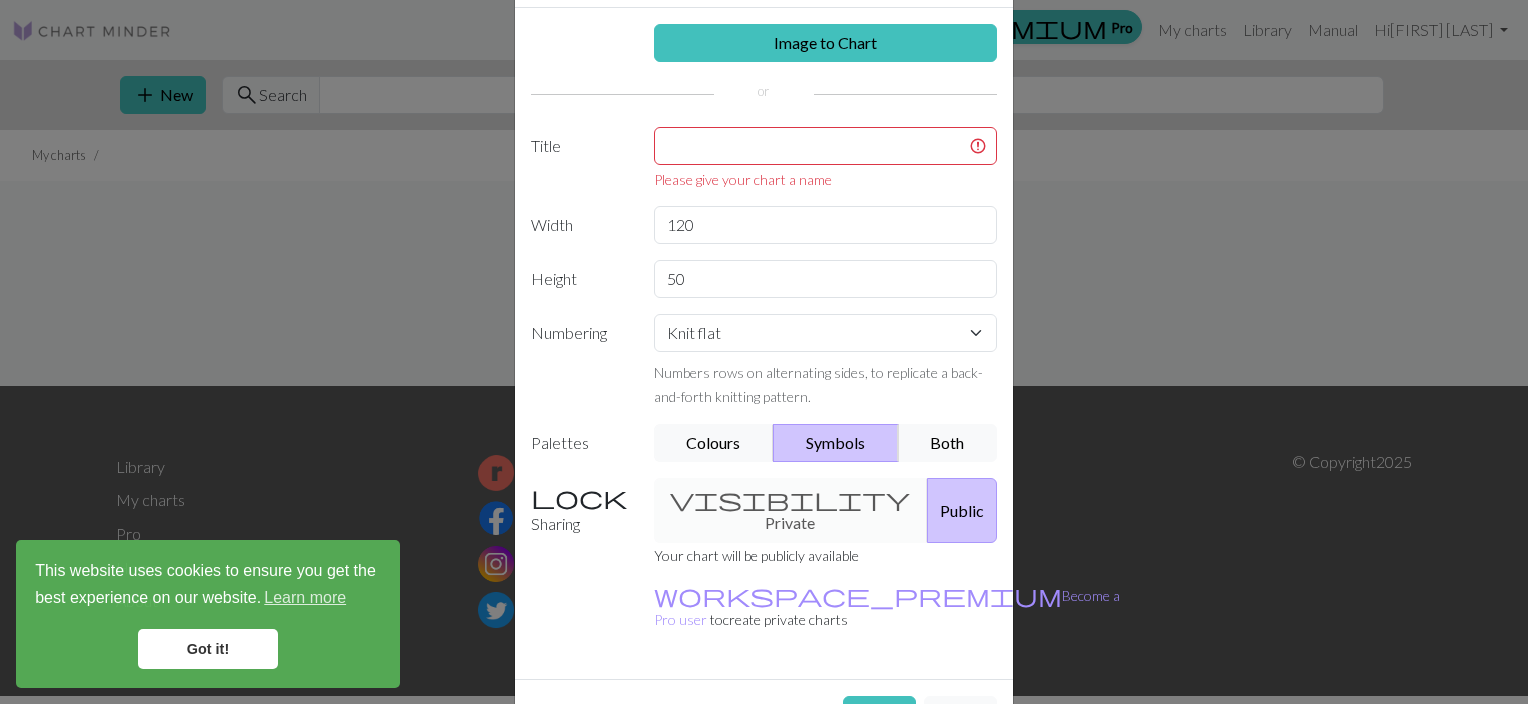 click on "visibility  Private Public" at bounding box center (826, 510) 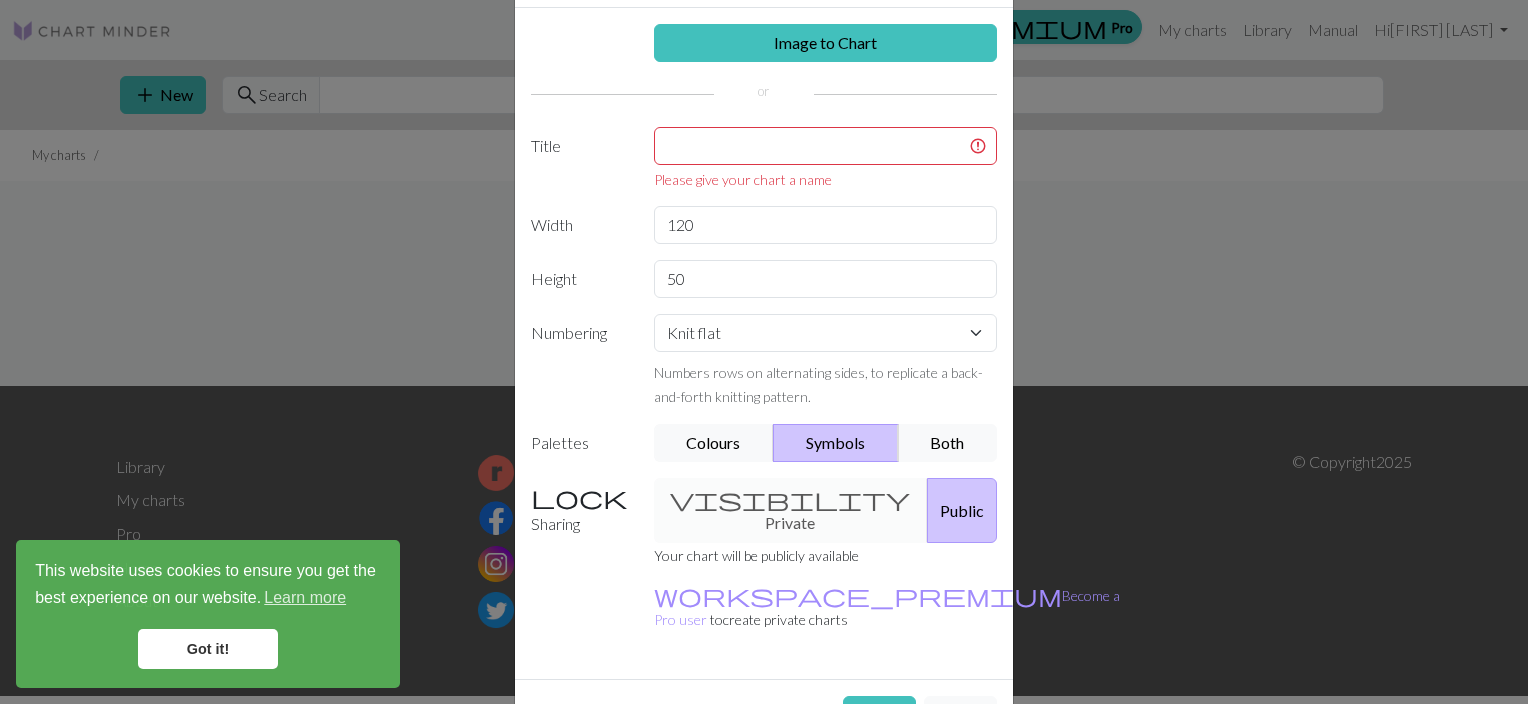 click on "Public" at bounding box center (962, 510) 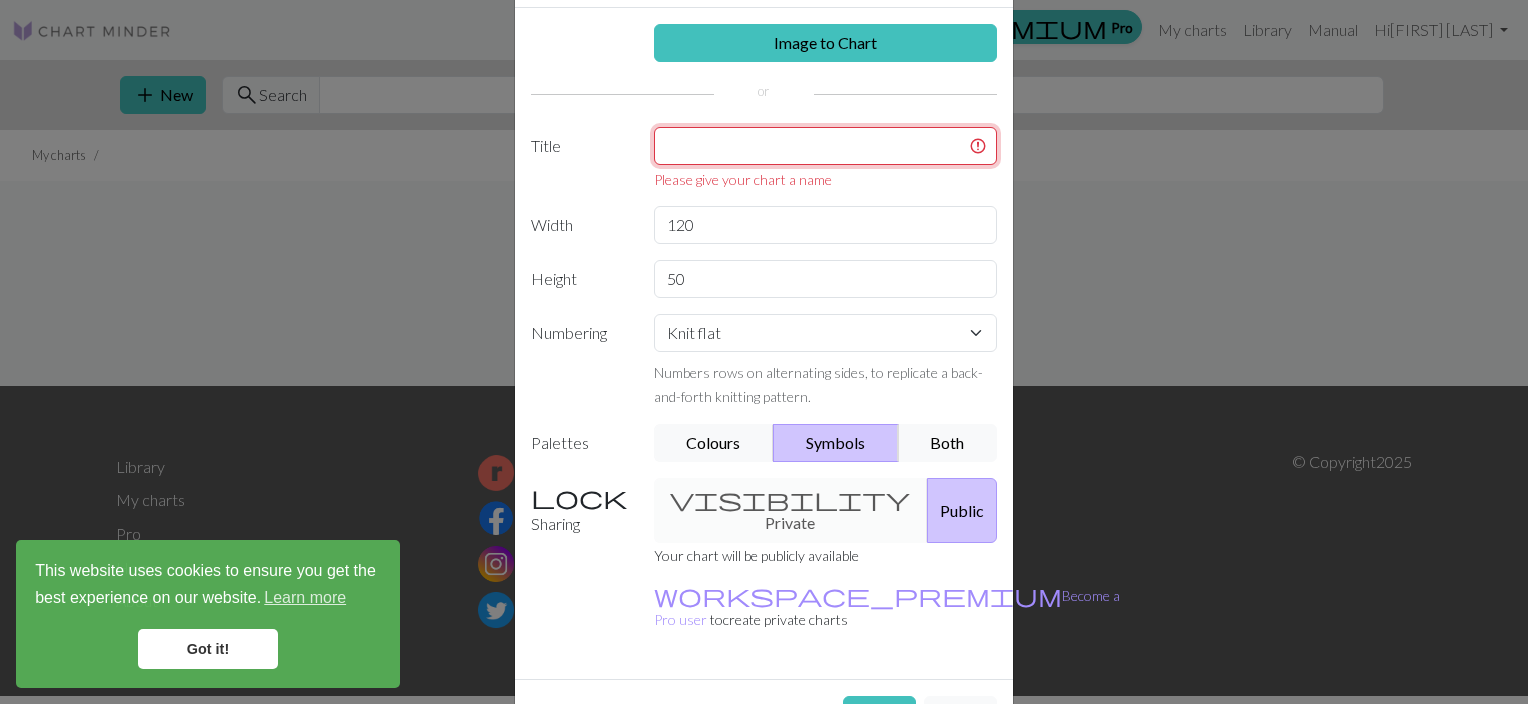 click at bounding box center (826, 146) 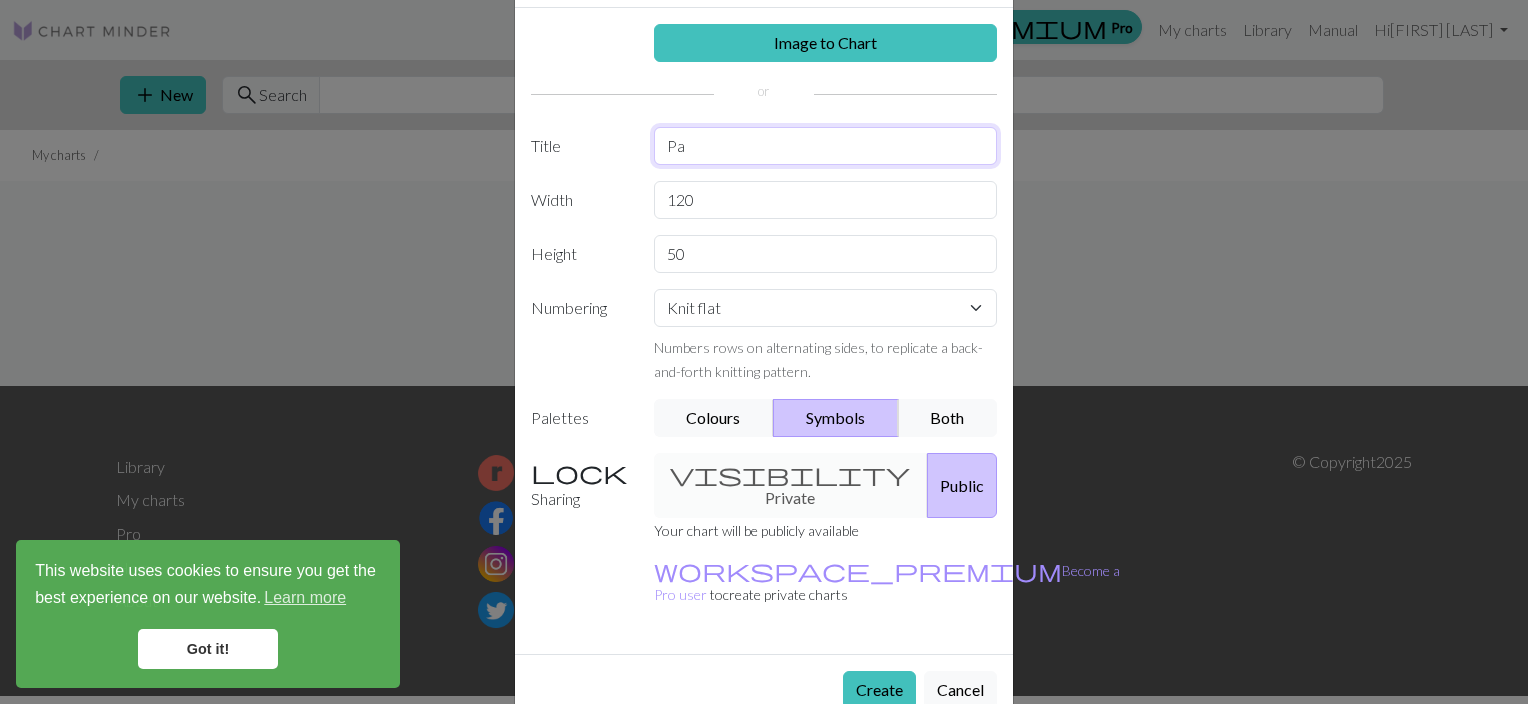 type on "P" 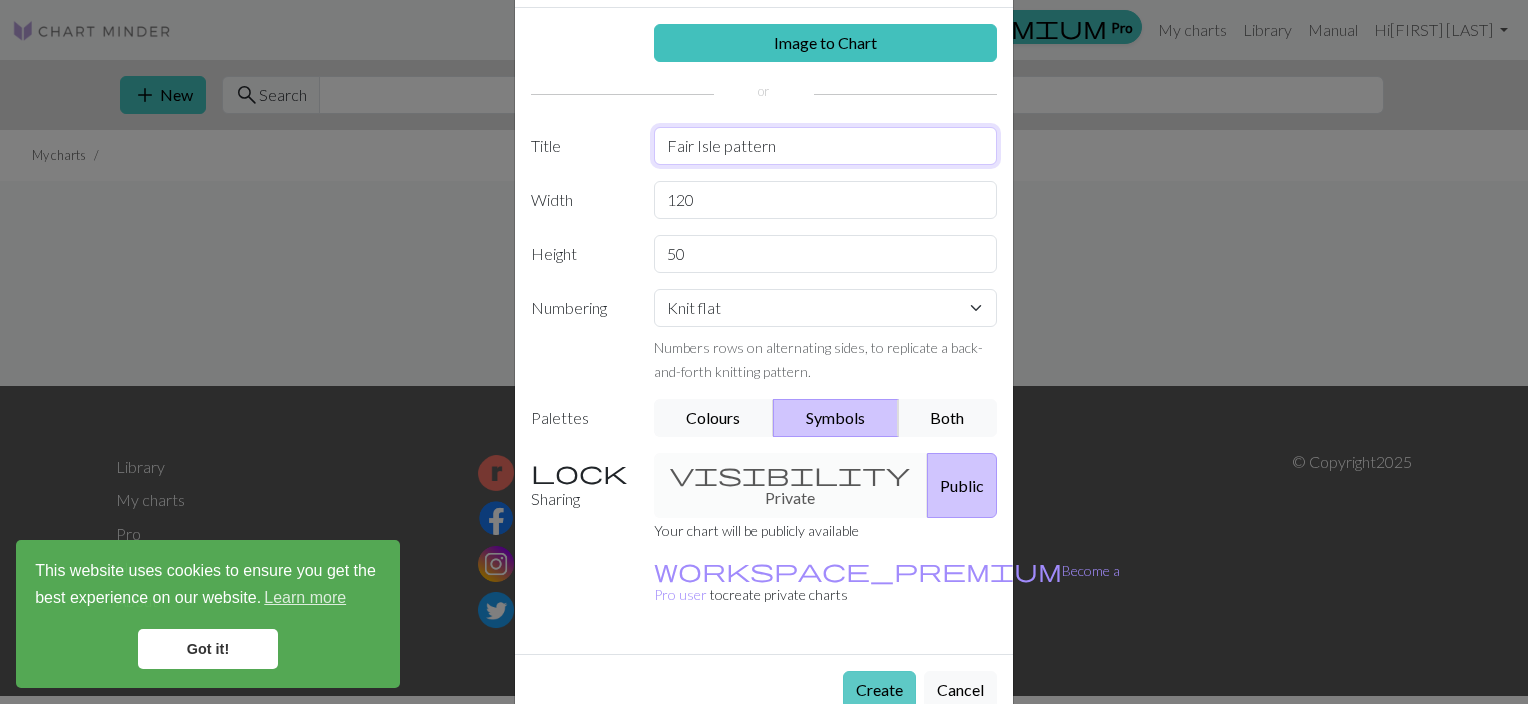 type on "Fair Isle pattern" 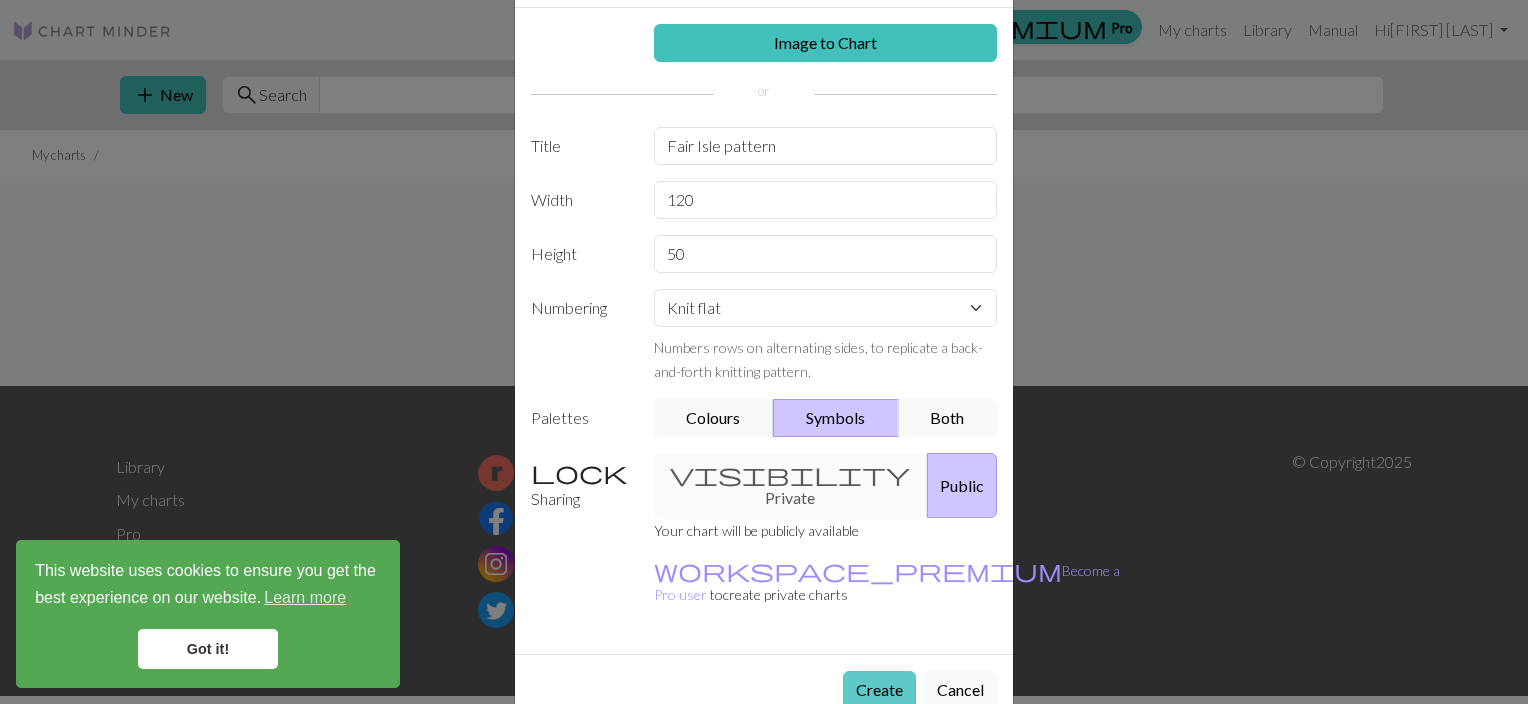 click on "Create" at bounding box center (879, 690) 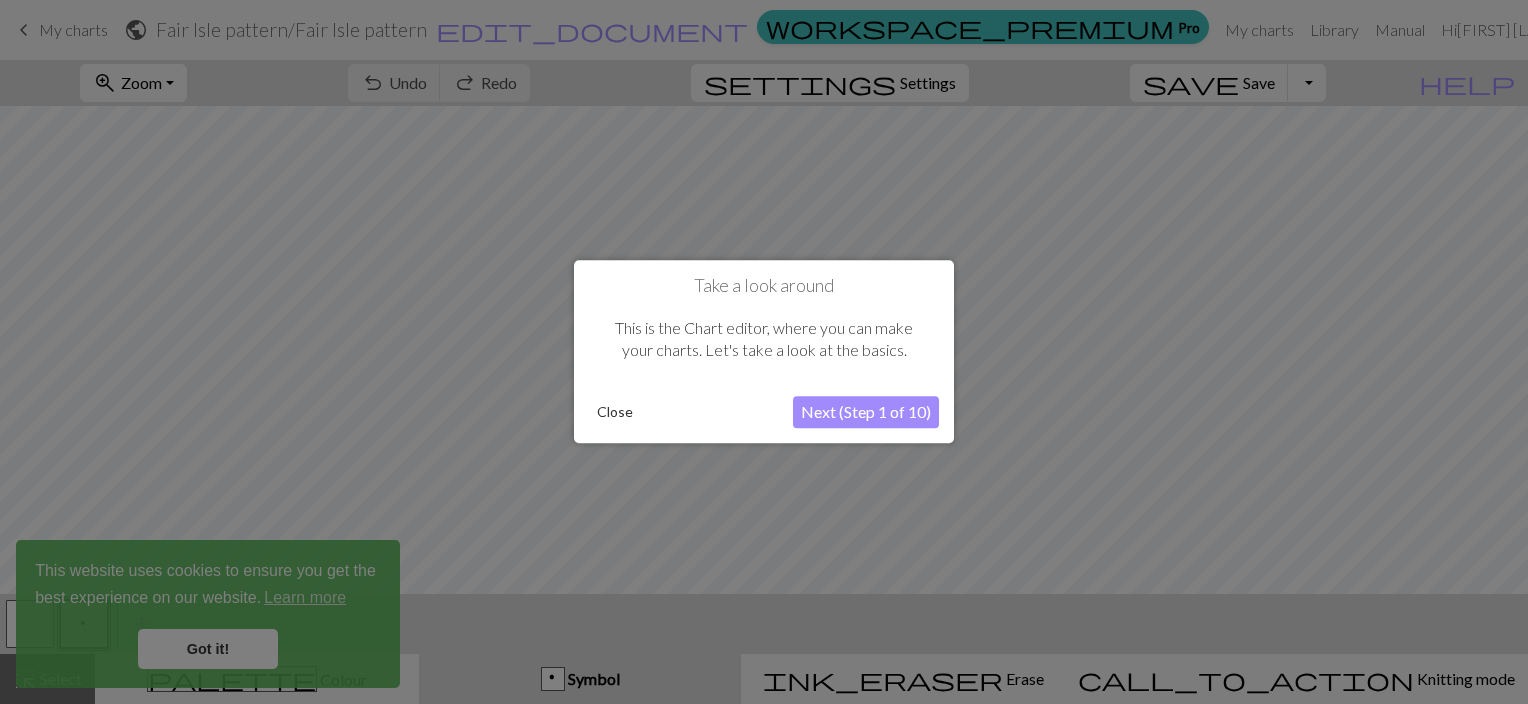 click on "Close" at bounding box center (615, 413) 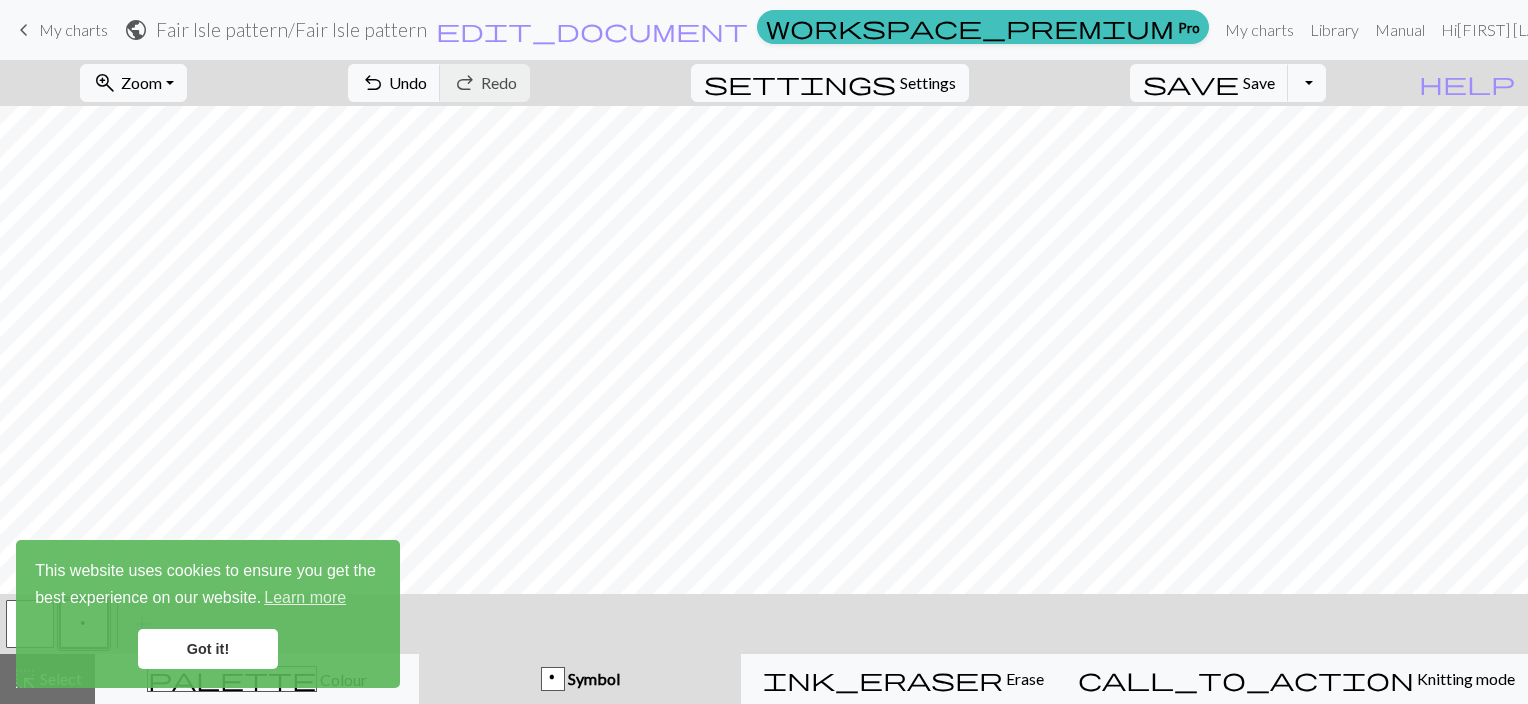 click on "p" at bounding box center (553, 680) 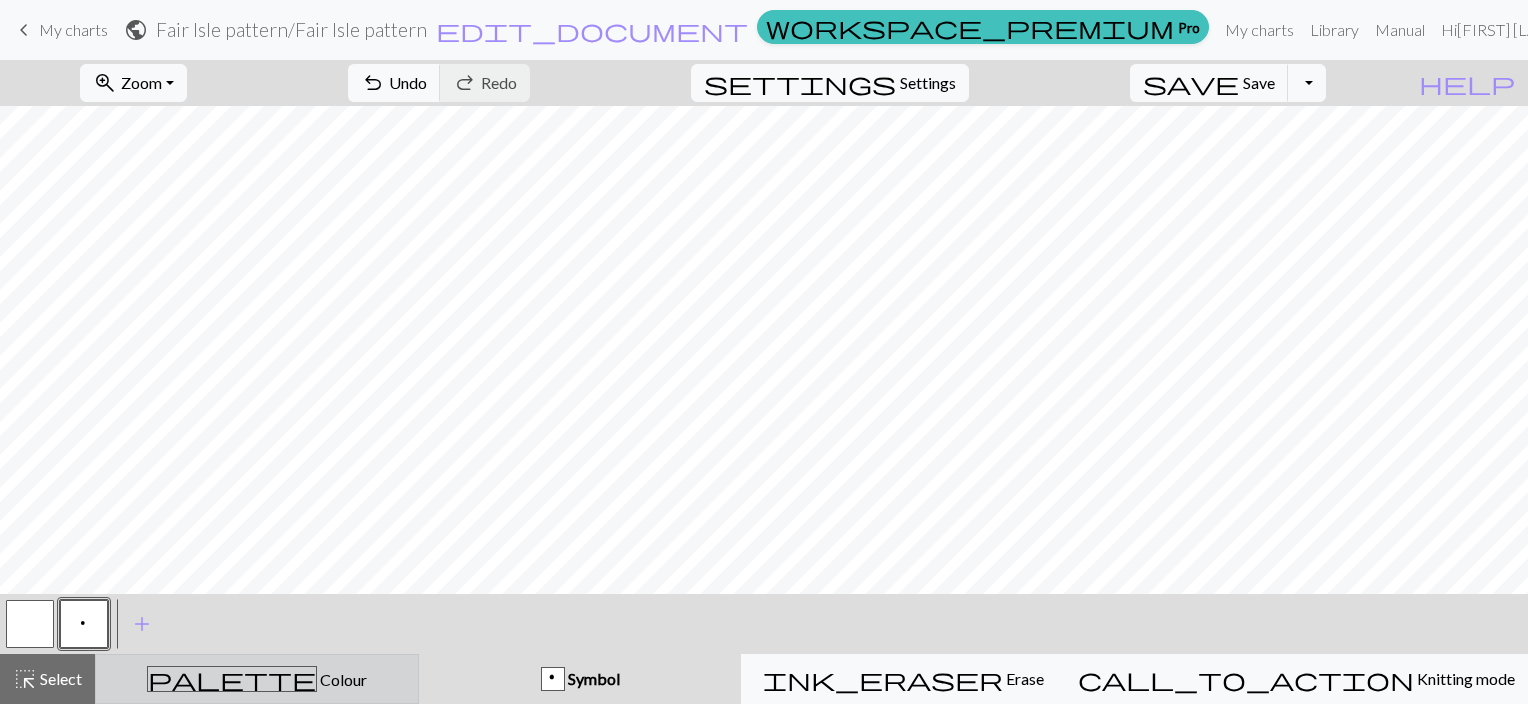 click on "palette" at bounding box center [232, 679] 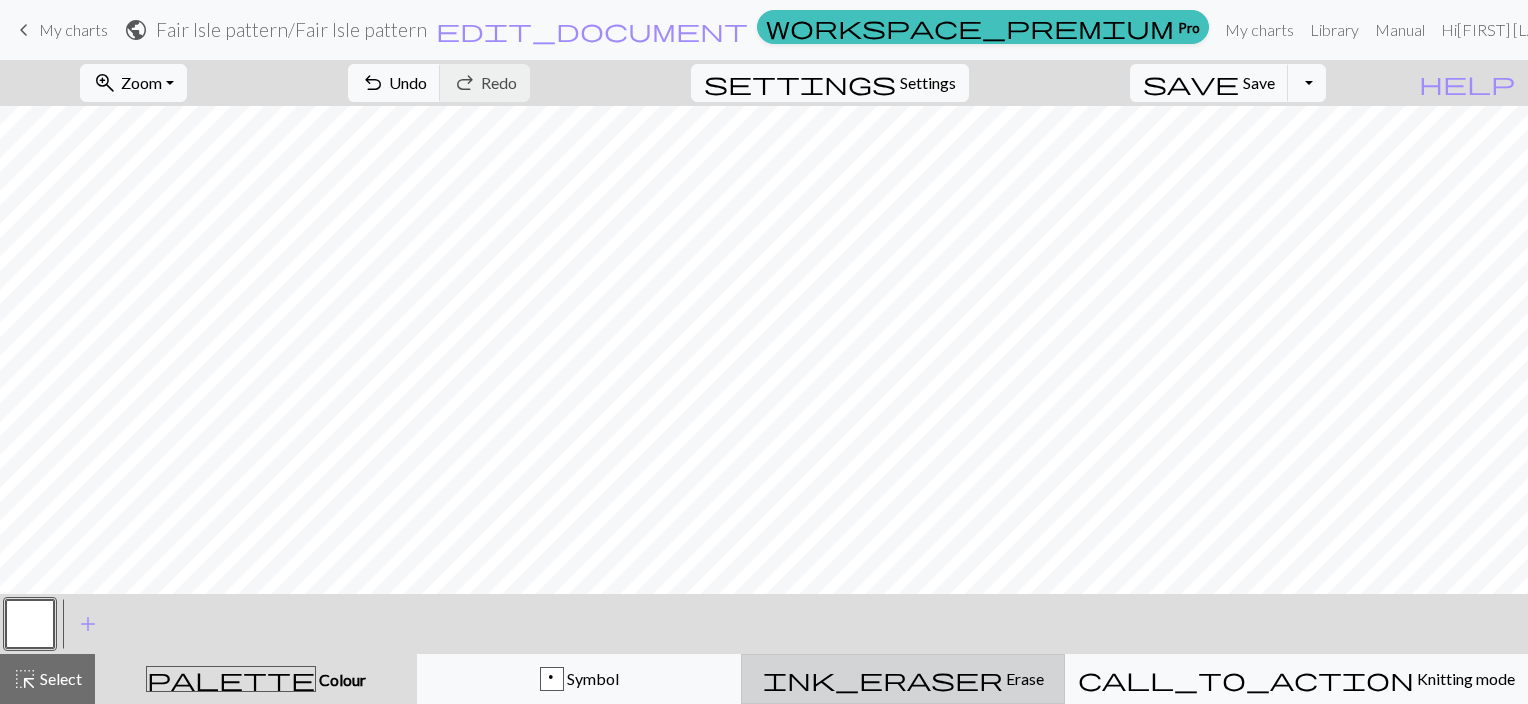 click on "ink_eraser" at bounding box center (883, 679) 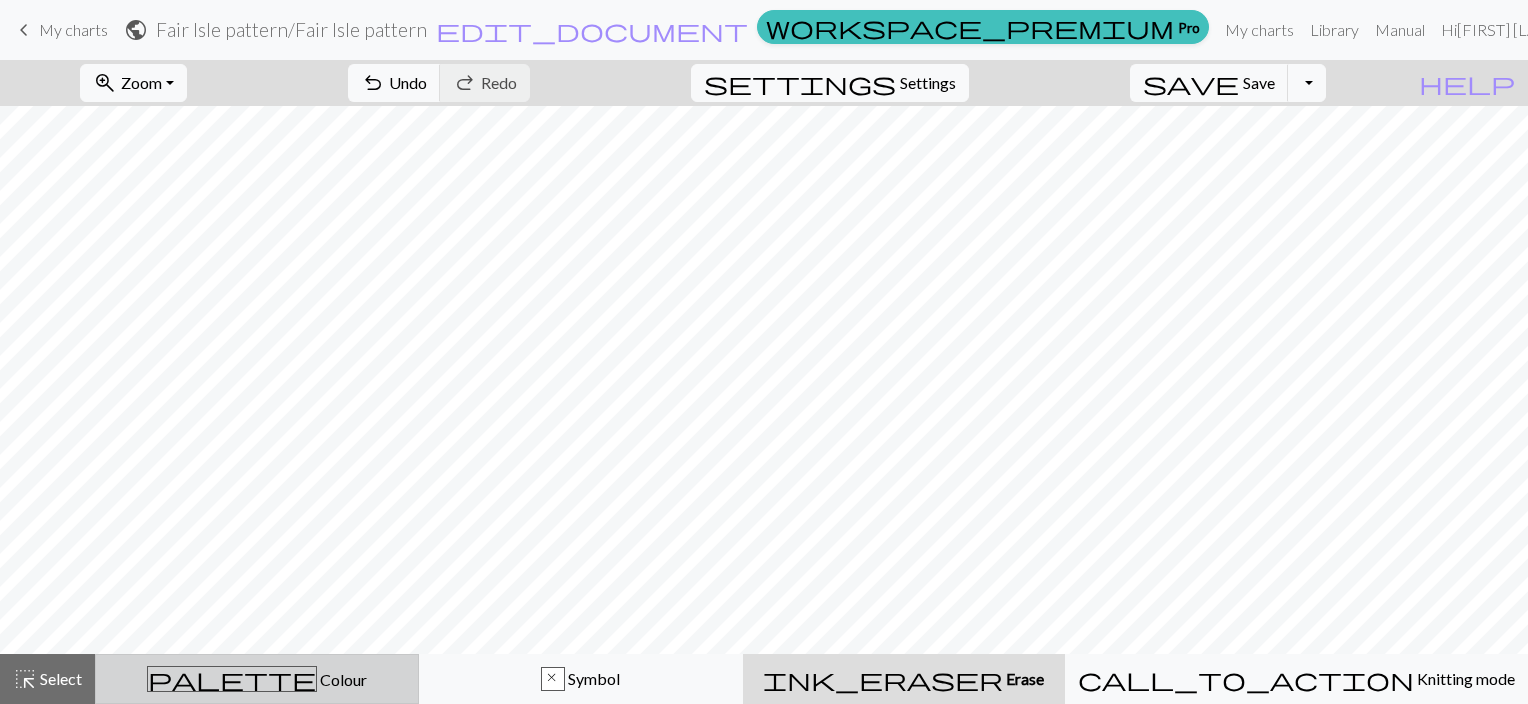 click on "palette" at bounding box center [232, 679] 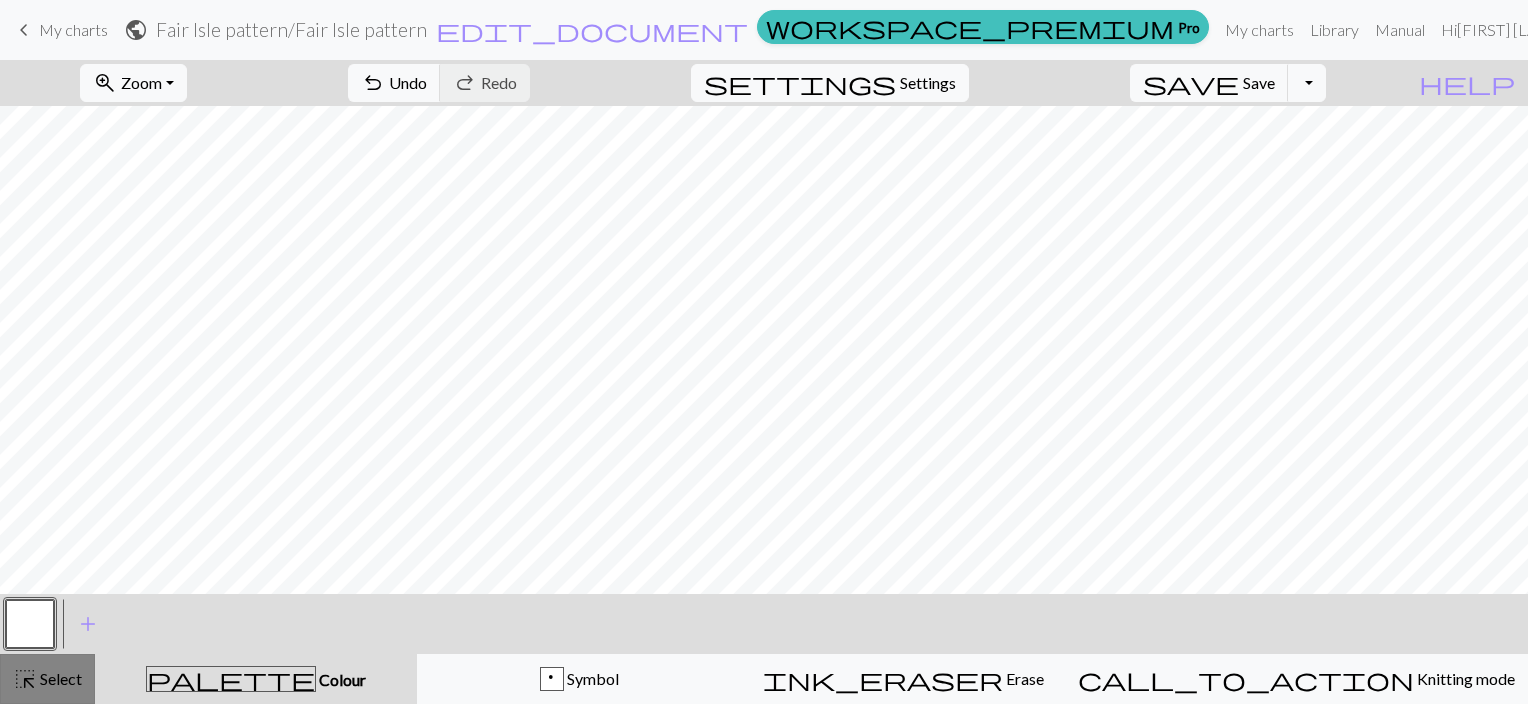 click on "Select" at bounding box center [59, 678] 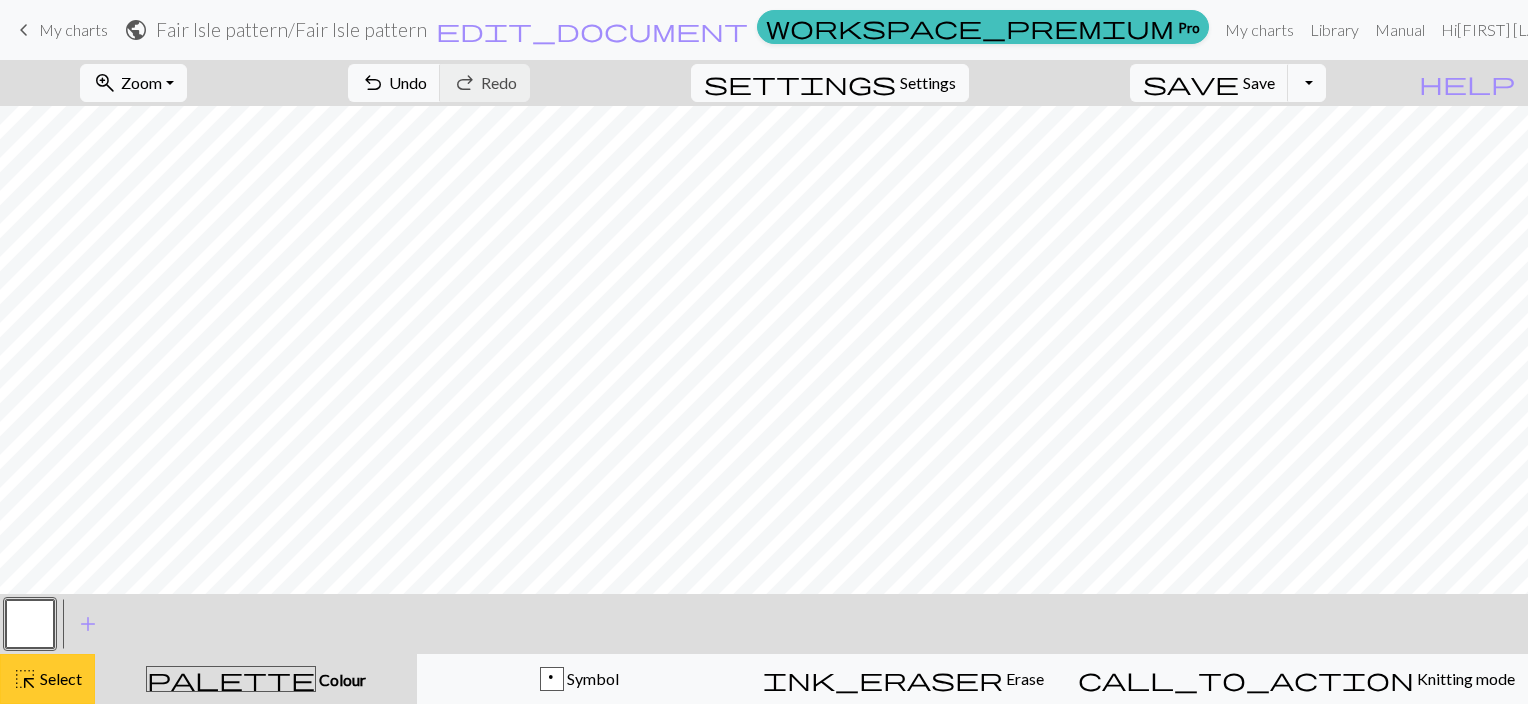 click on "Select" at bounding box center [59, 678] 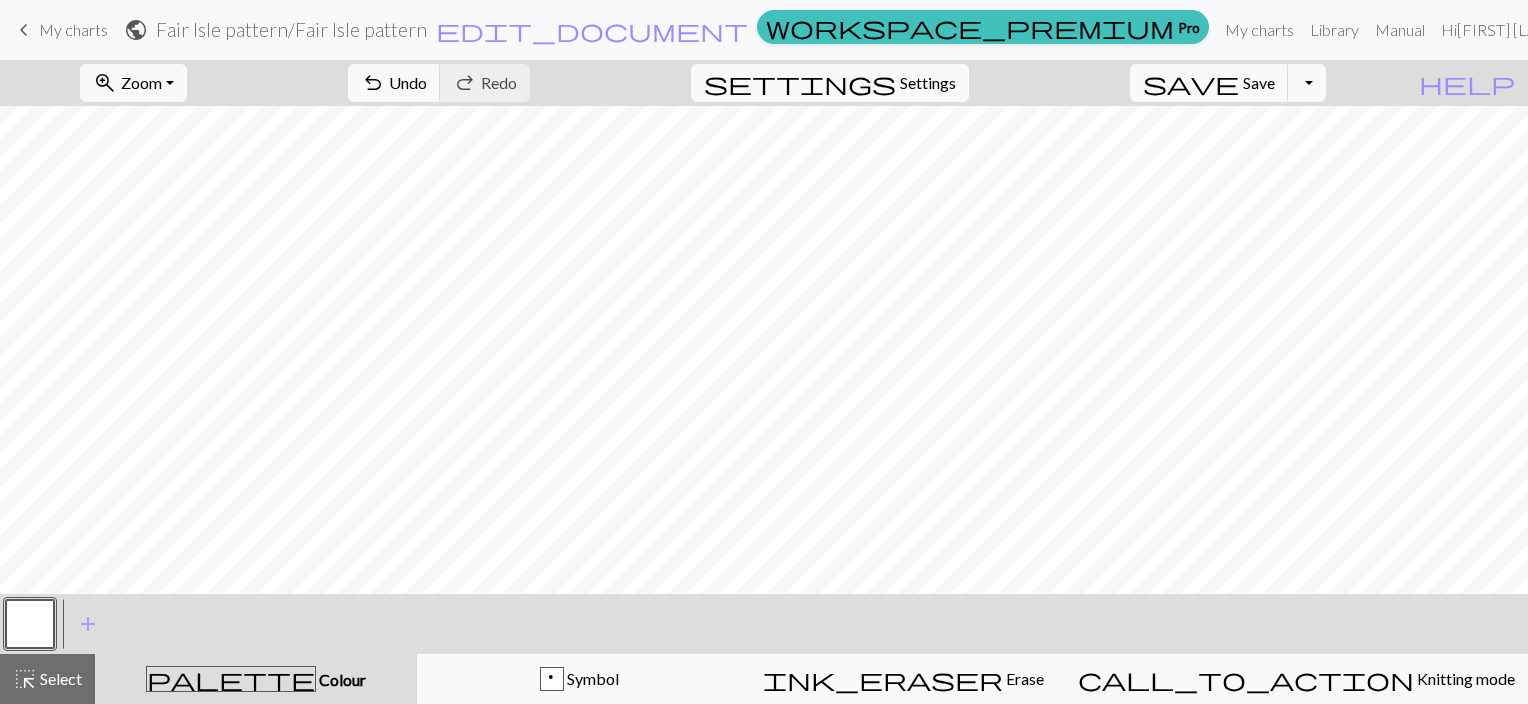 click at bounding box center (30, 624) 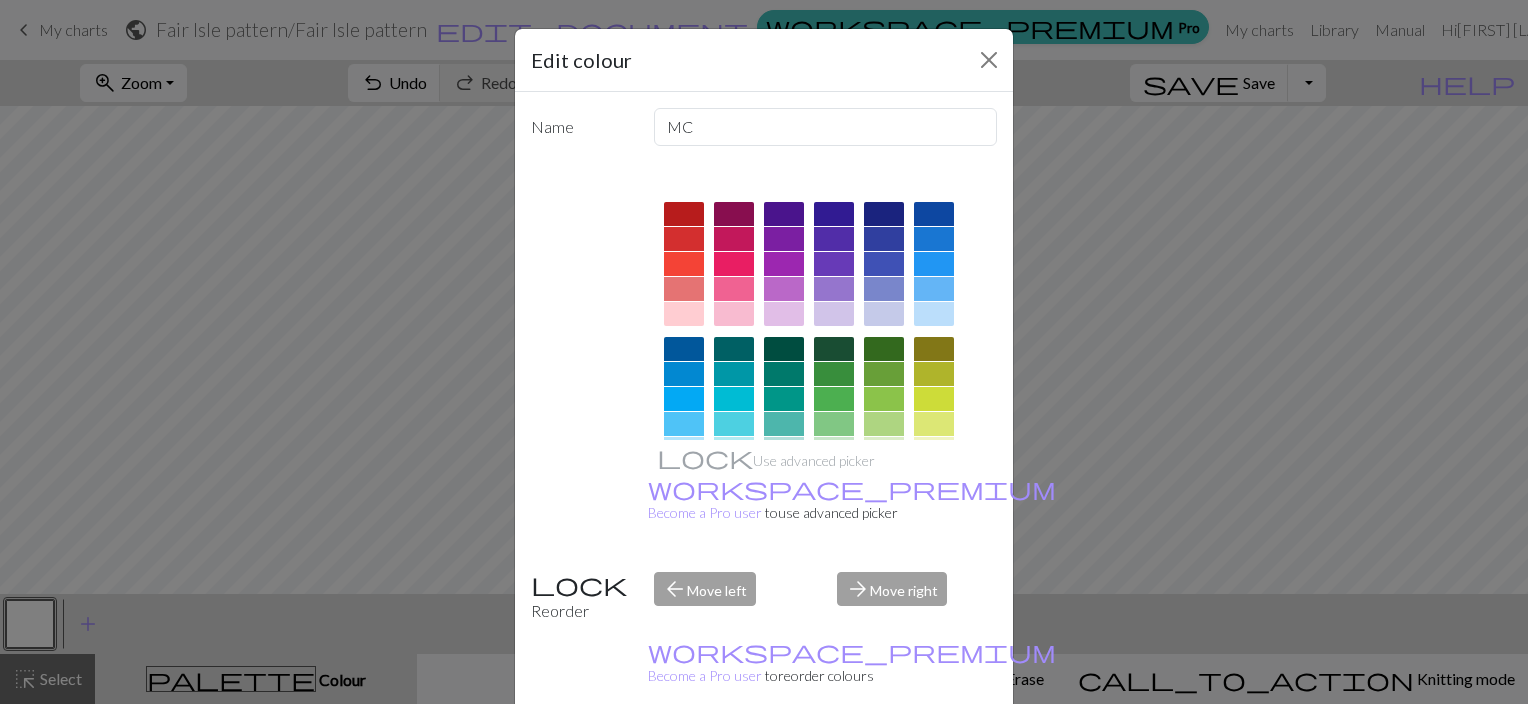 click at bounding box center (734, 289) 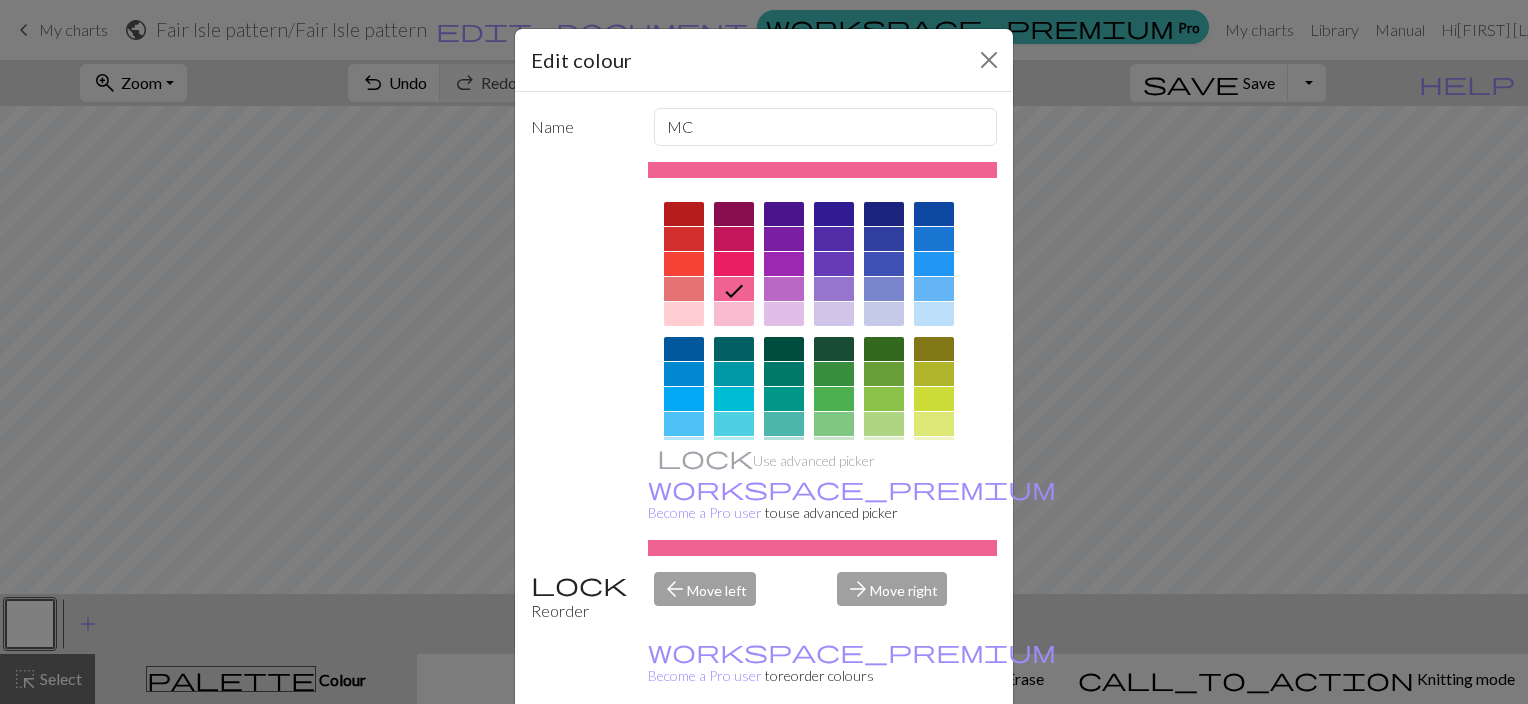 click on "Done" at bounding box center [884, 755] 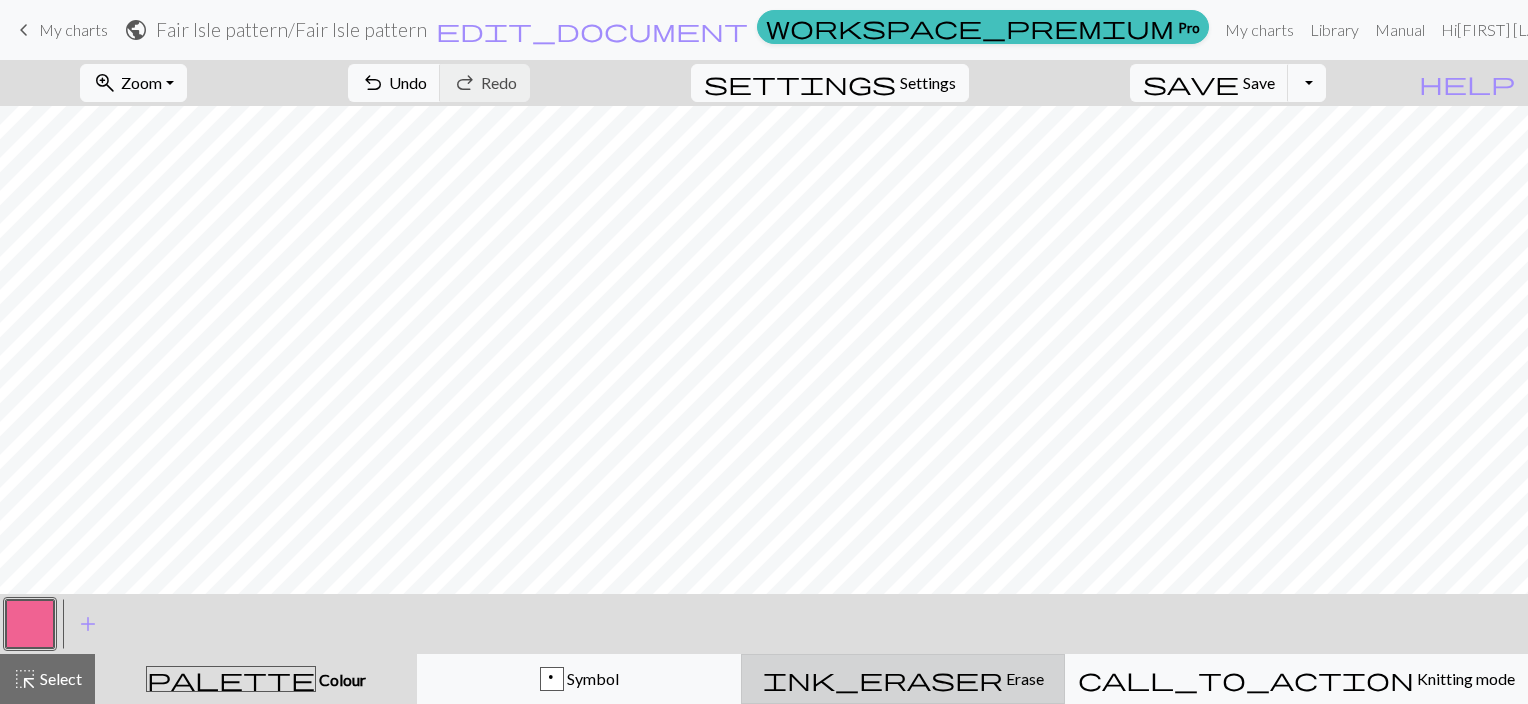click on "Erase" at bounding box center [1023, 678] 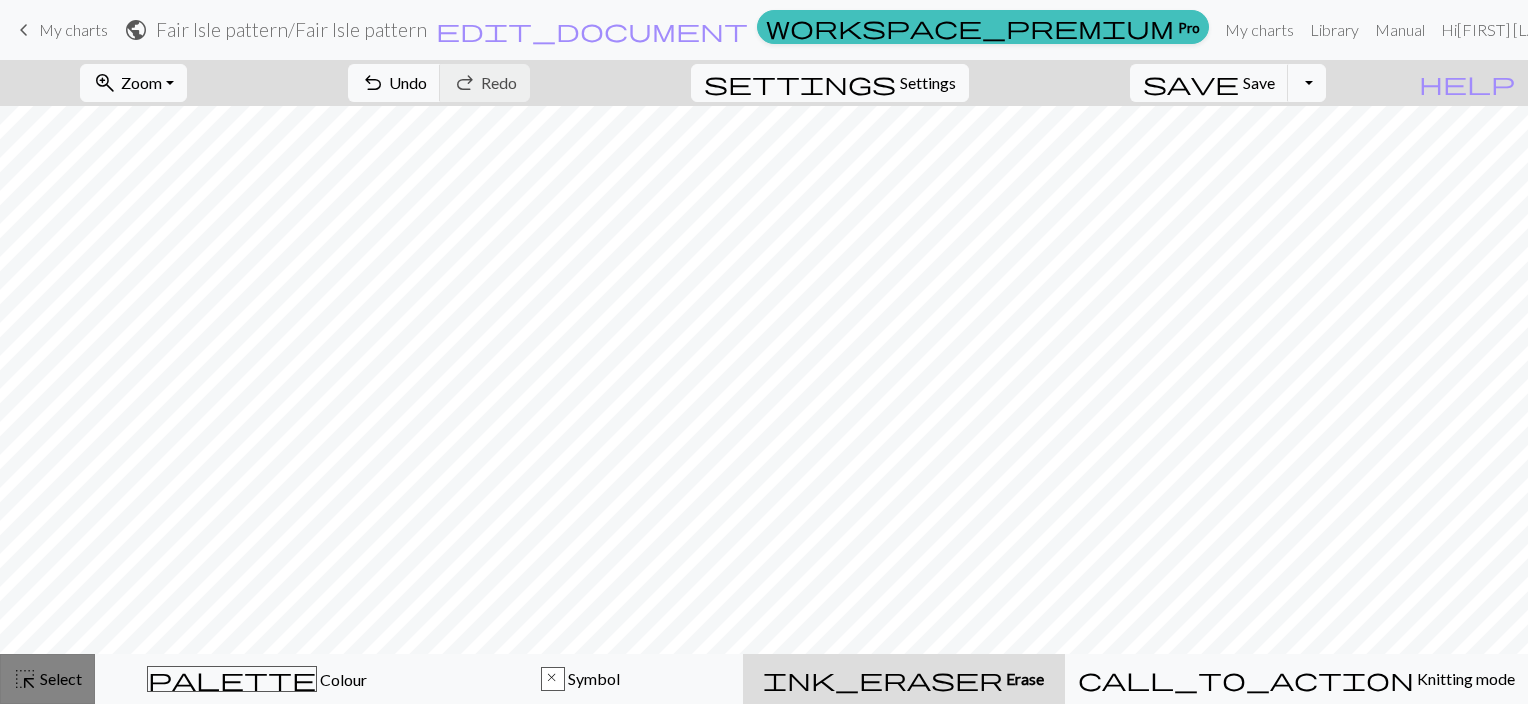 click on "highlight_alt" at bounding box center [25, 679] 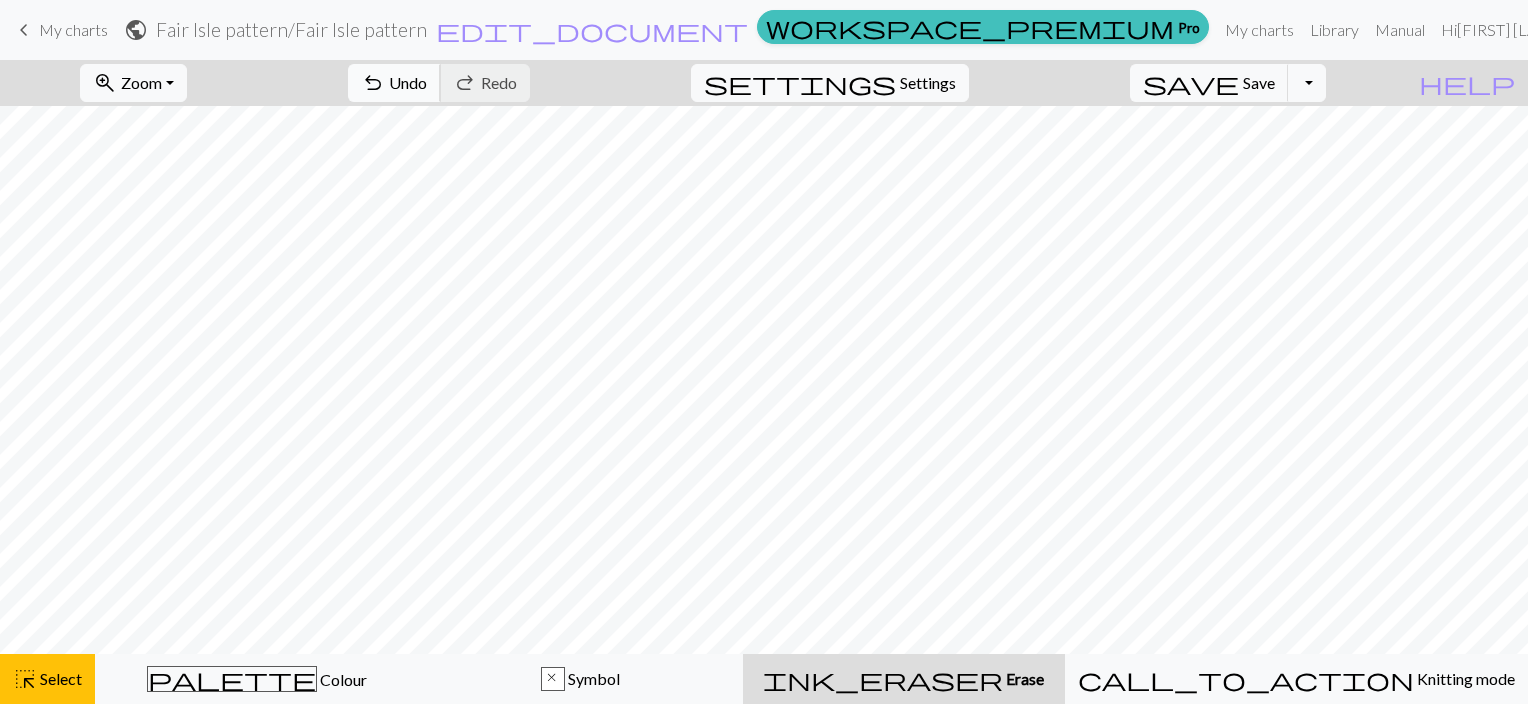 click on "Undo" at bounding box center (408, 82) 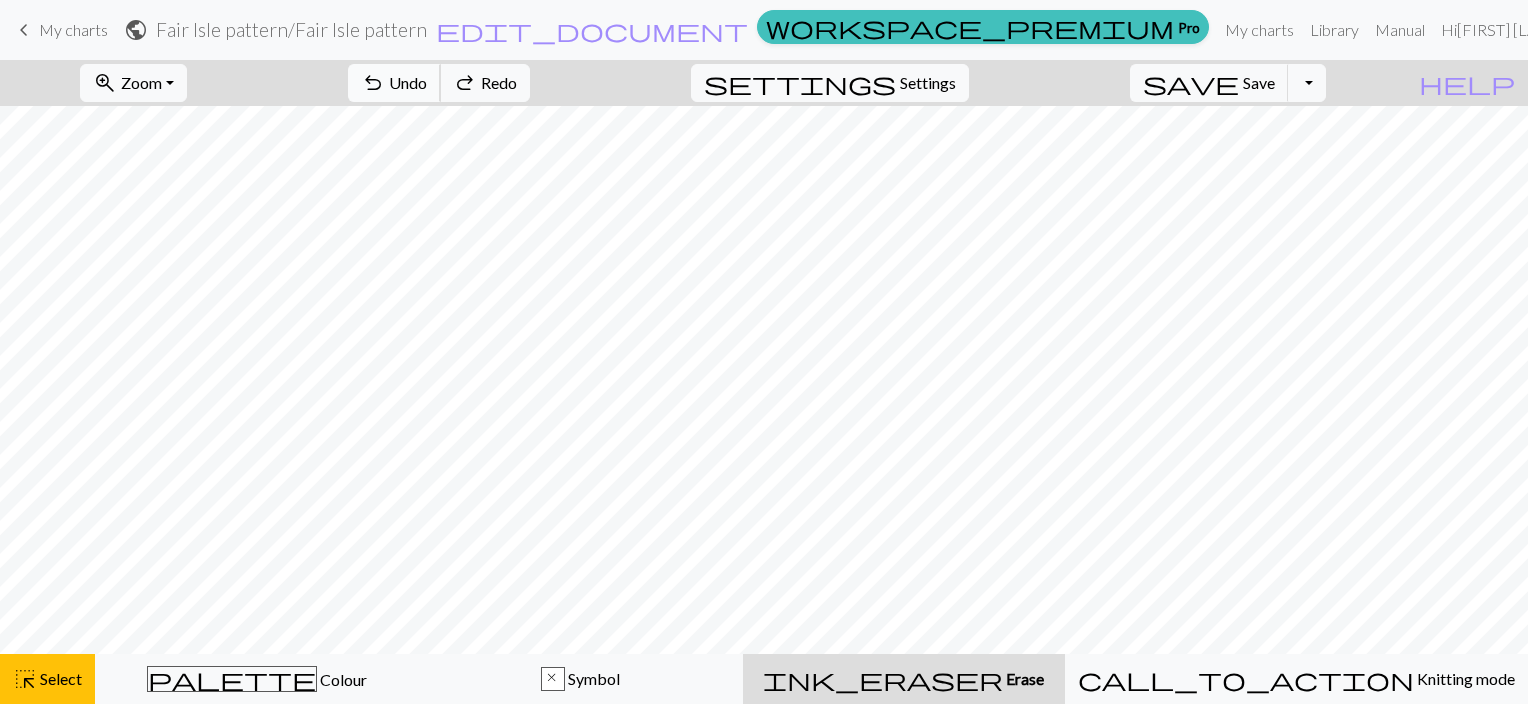 click on "Undo" at bounding box center [408, 82] 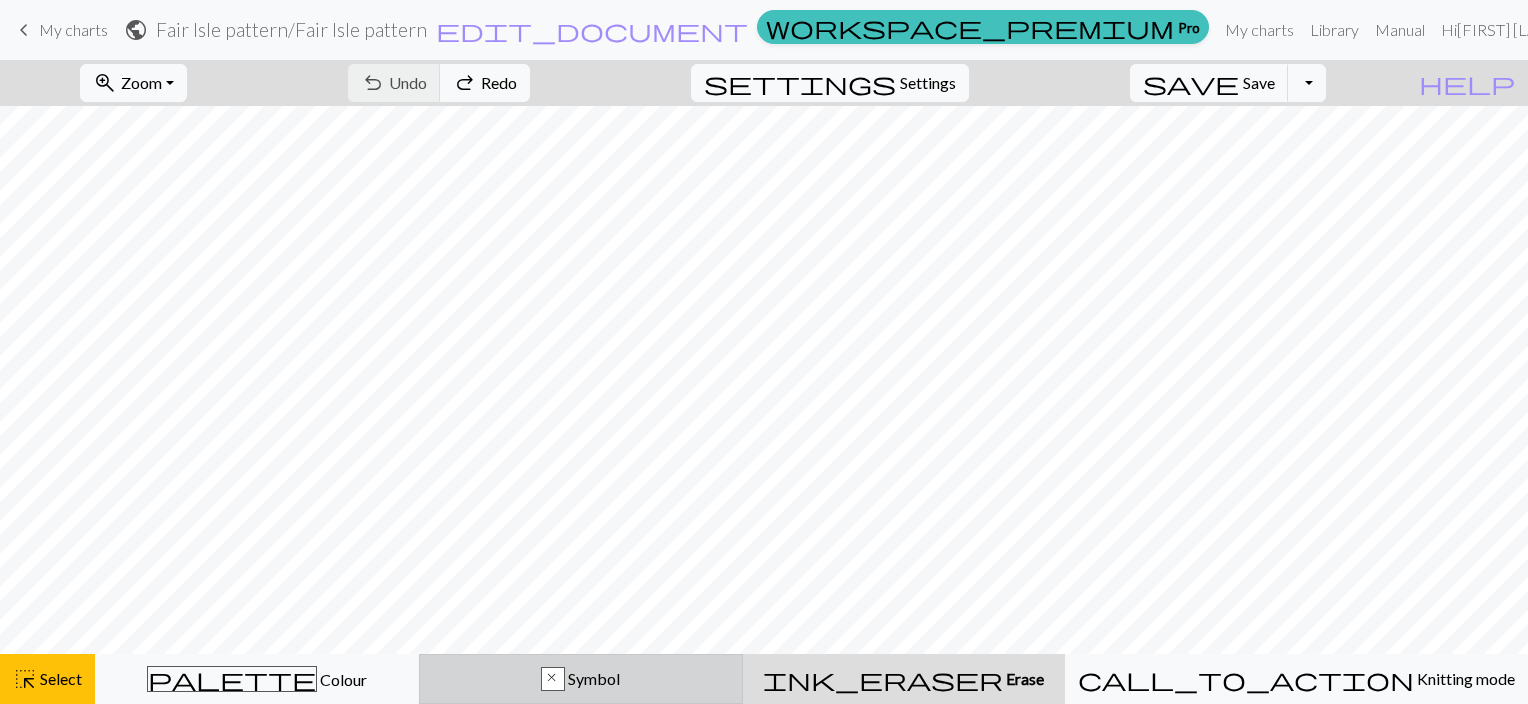 click on "Symbol" at bounding box center (592, 678) 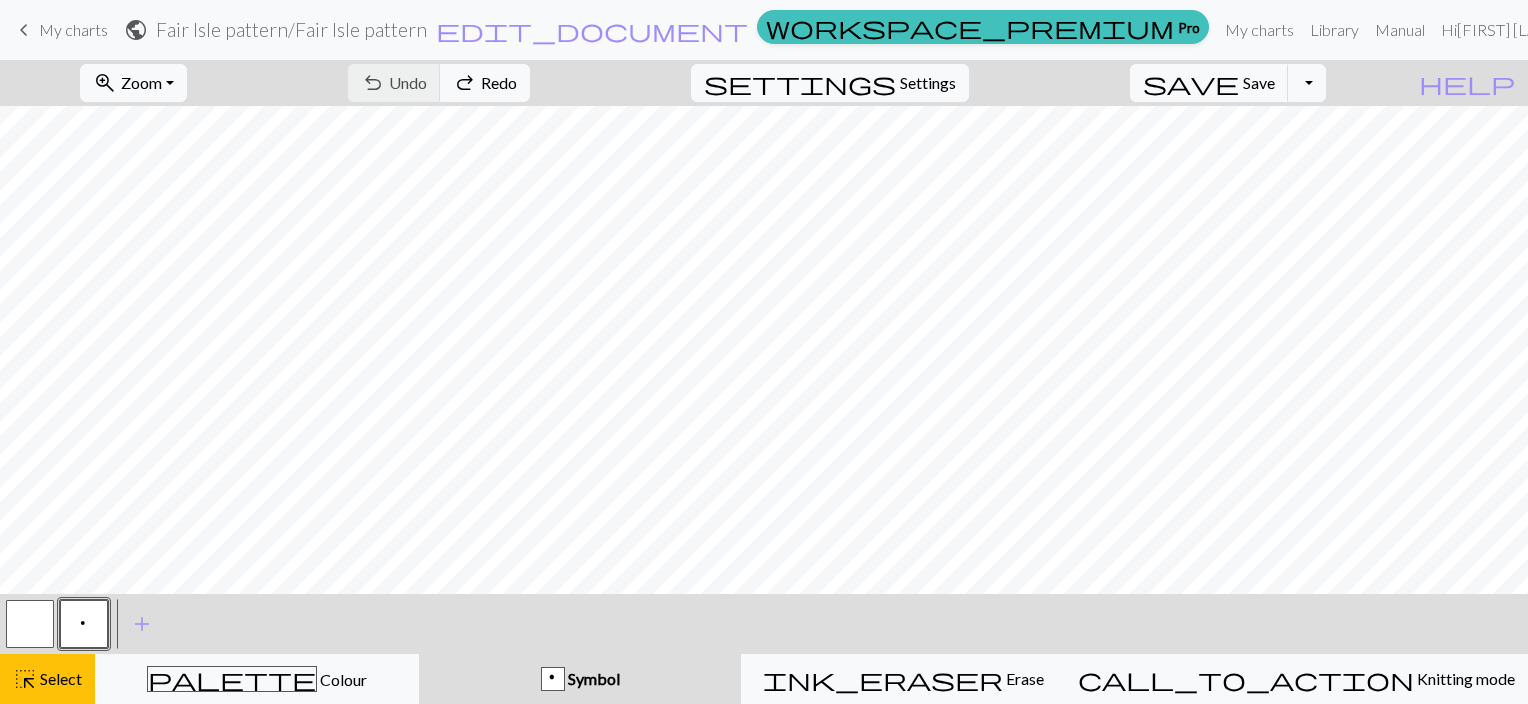 click on "p" at bounding box center (553, 680) 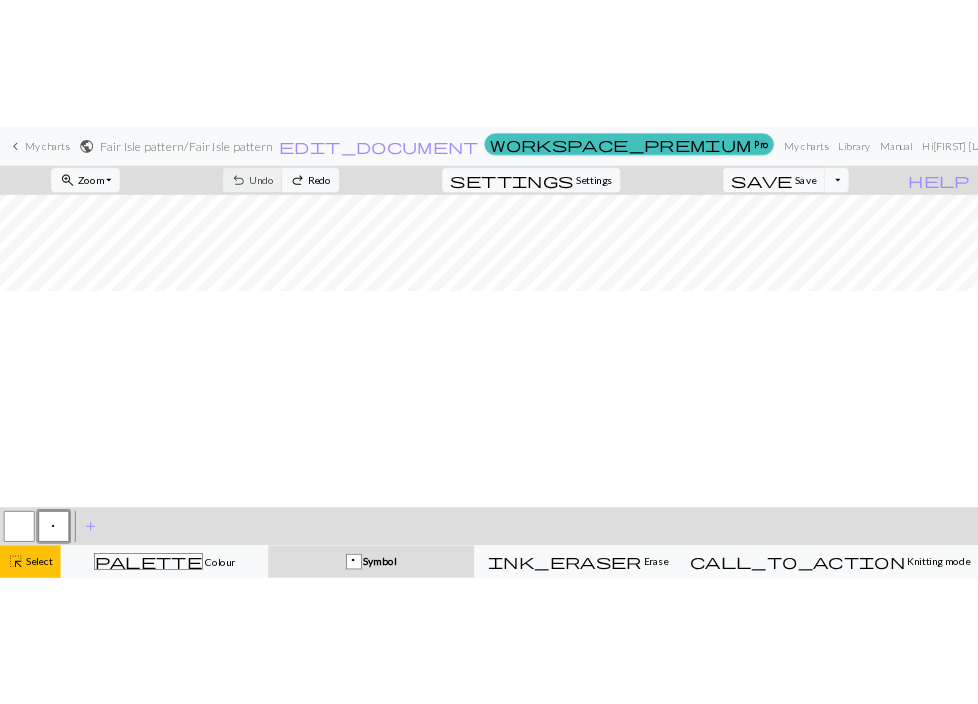 scroll, scrollTop: 0, scrollLeft: 0, axis: both 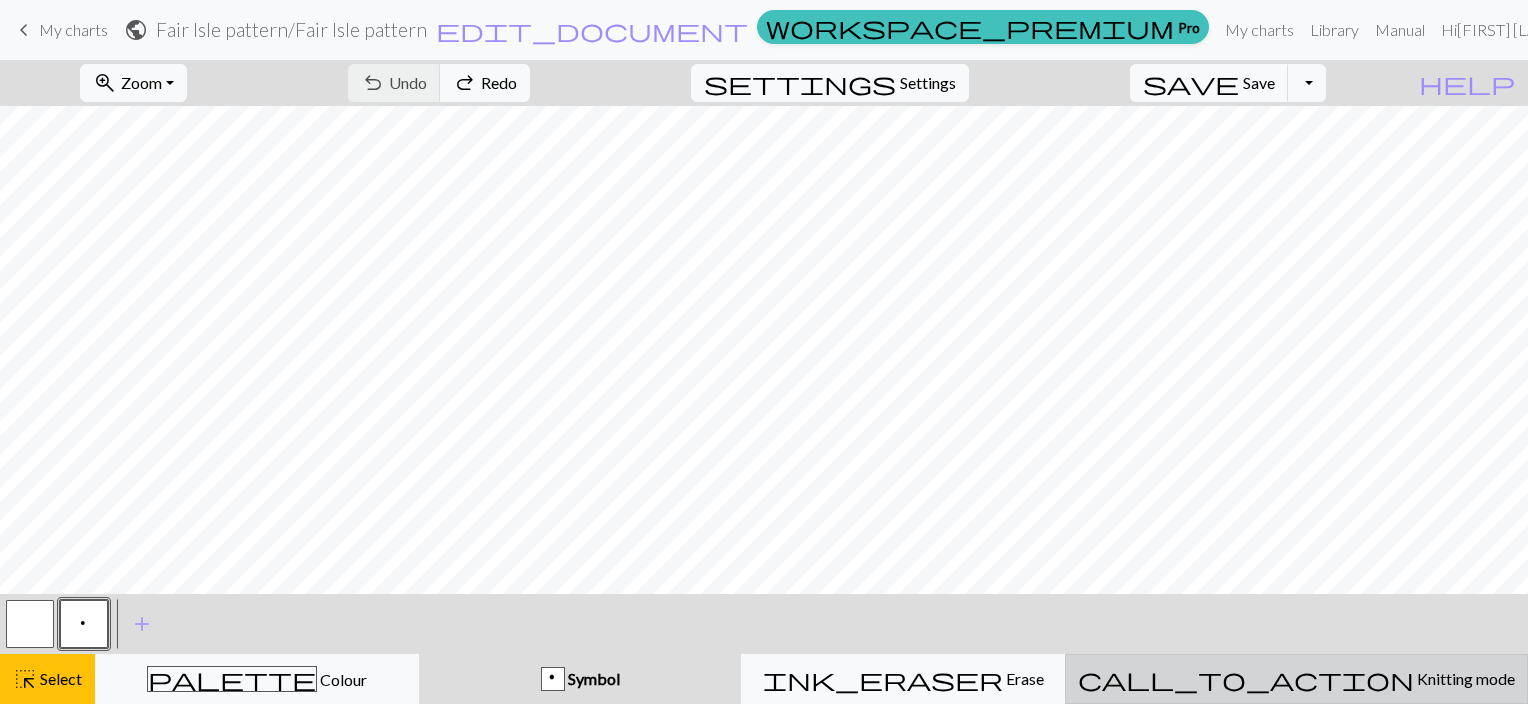 click on "Knitting mode" at bounding box center [1464, 678] 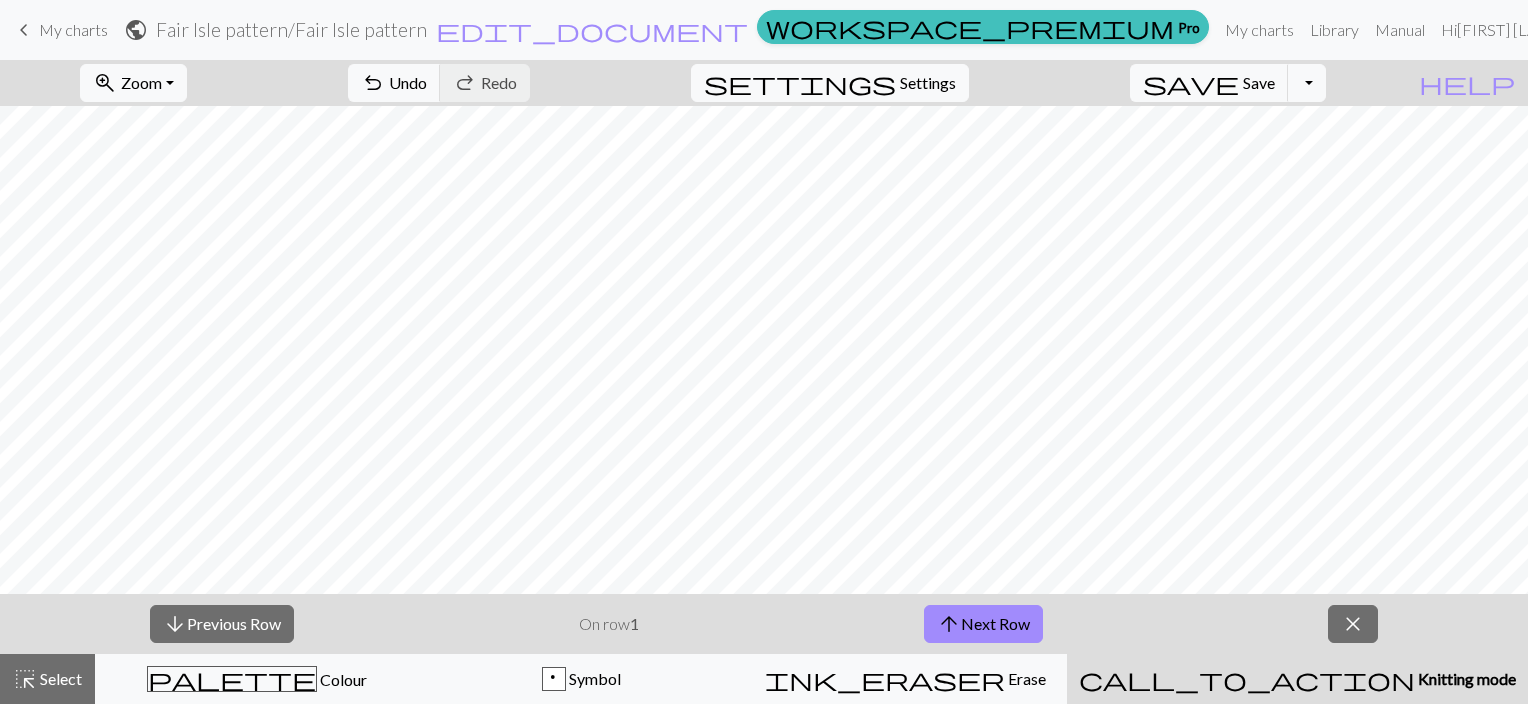 click on "call_to_action" at bounding box center [1247, 679] 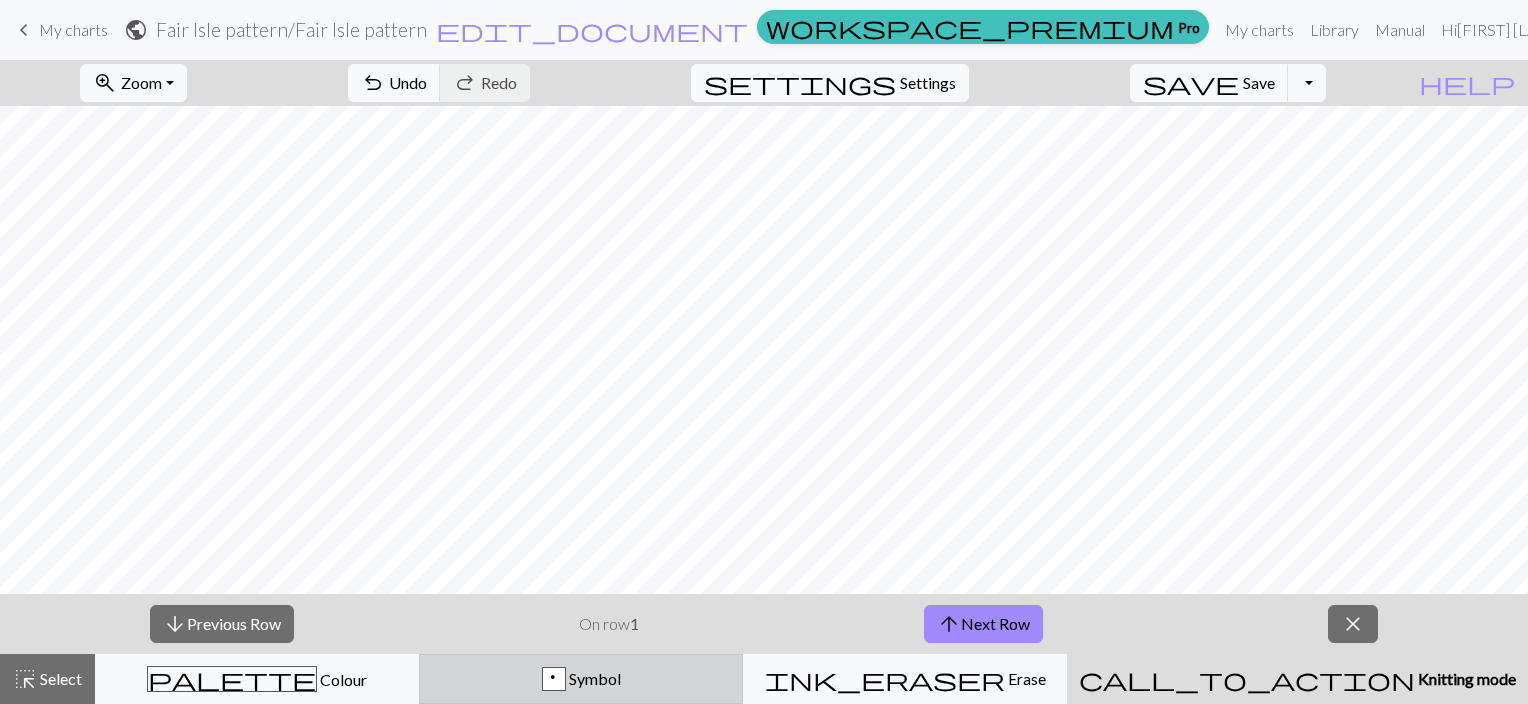 click on "p" at bounding box center (554, 680) 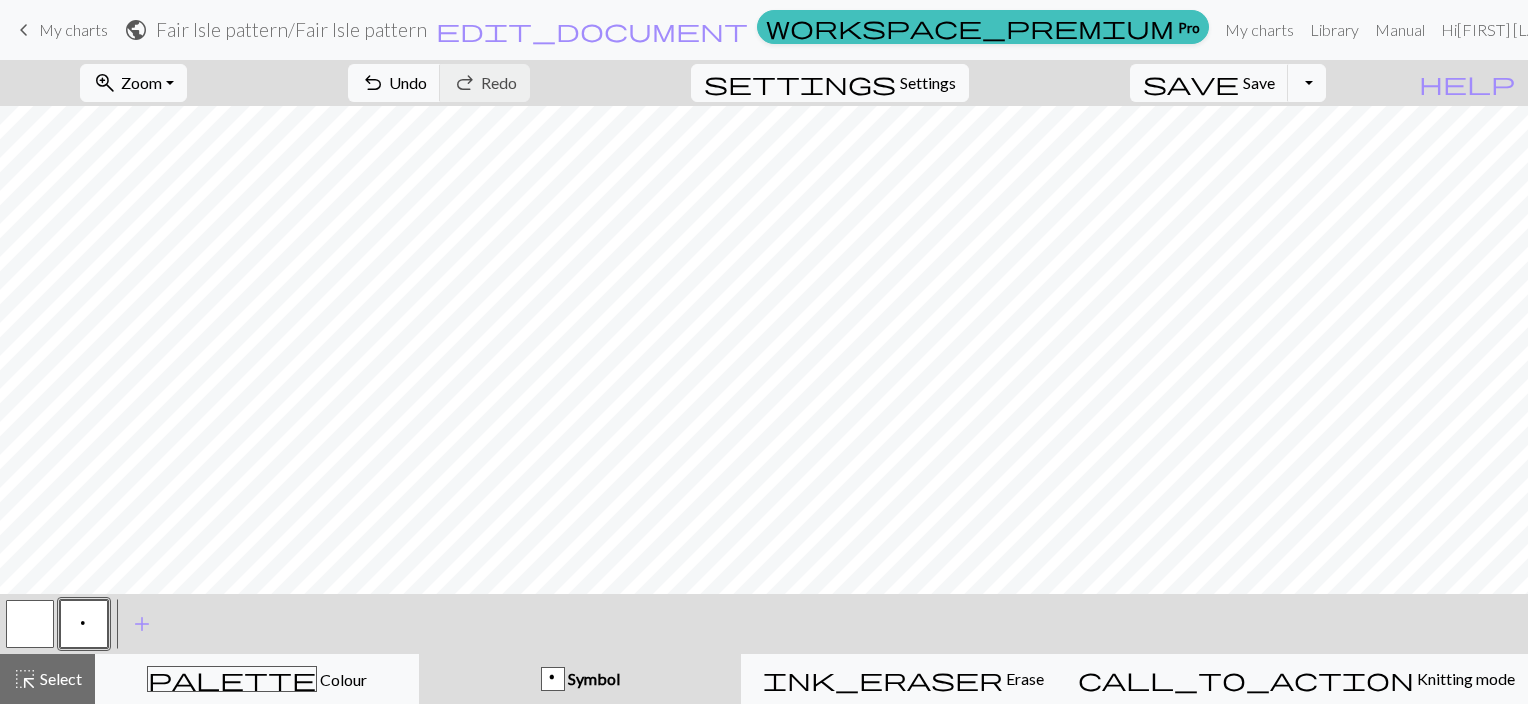 click on "p" at bounding box center [553, 680] 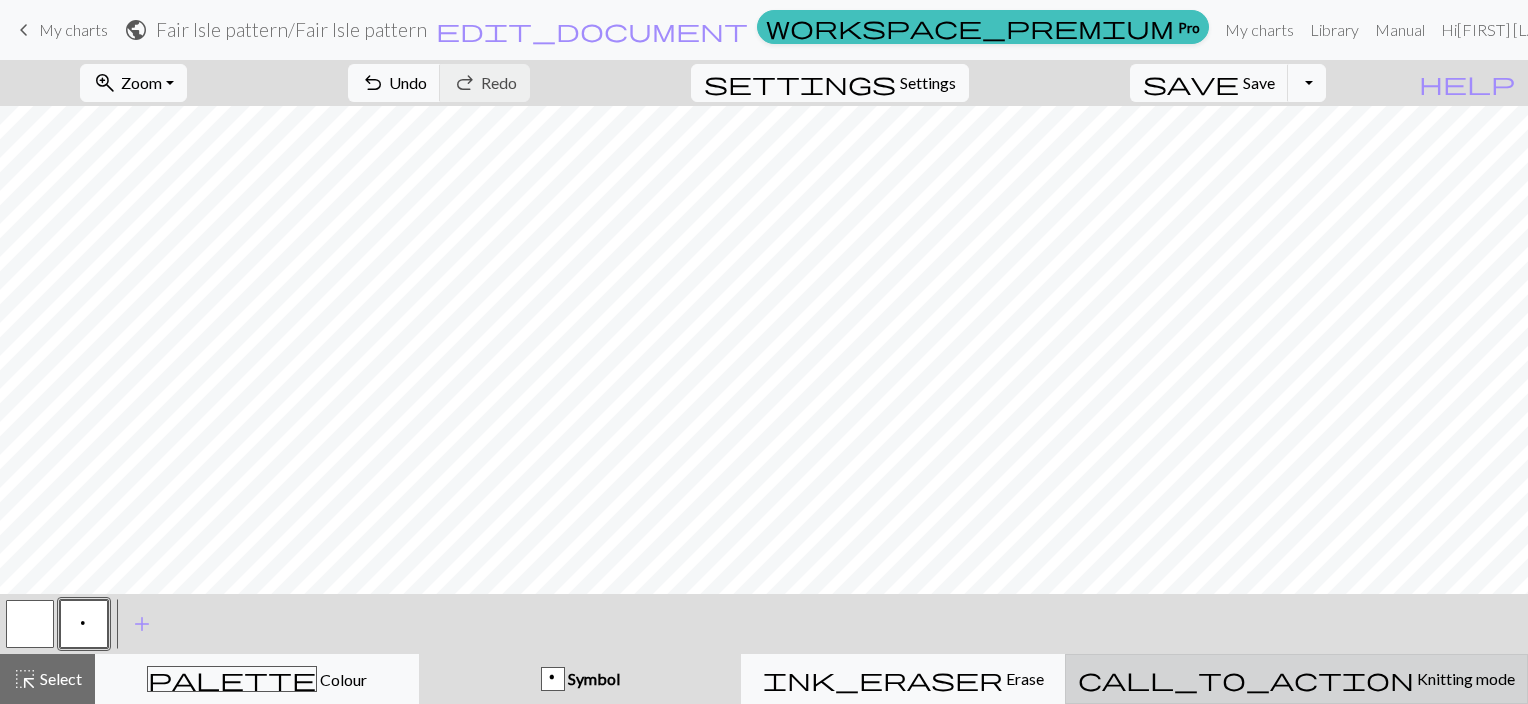 click on "call_to_action   Knitting mode   Knitting mode" at bounding box center [1296, 679] 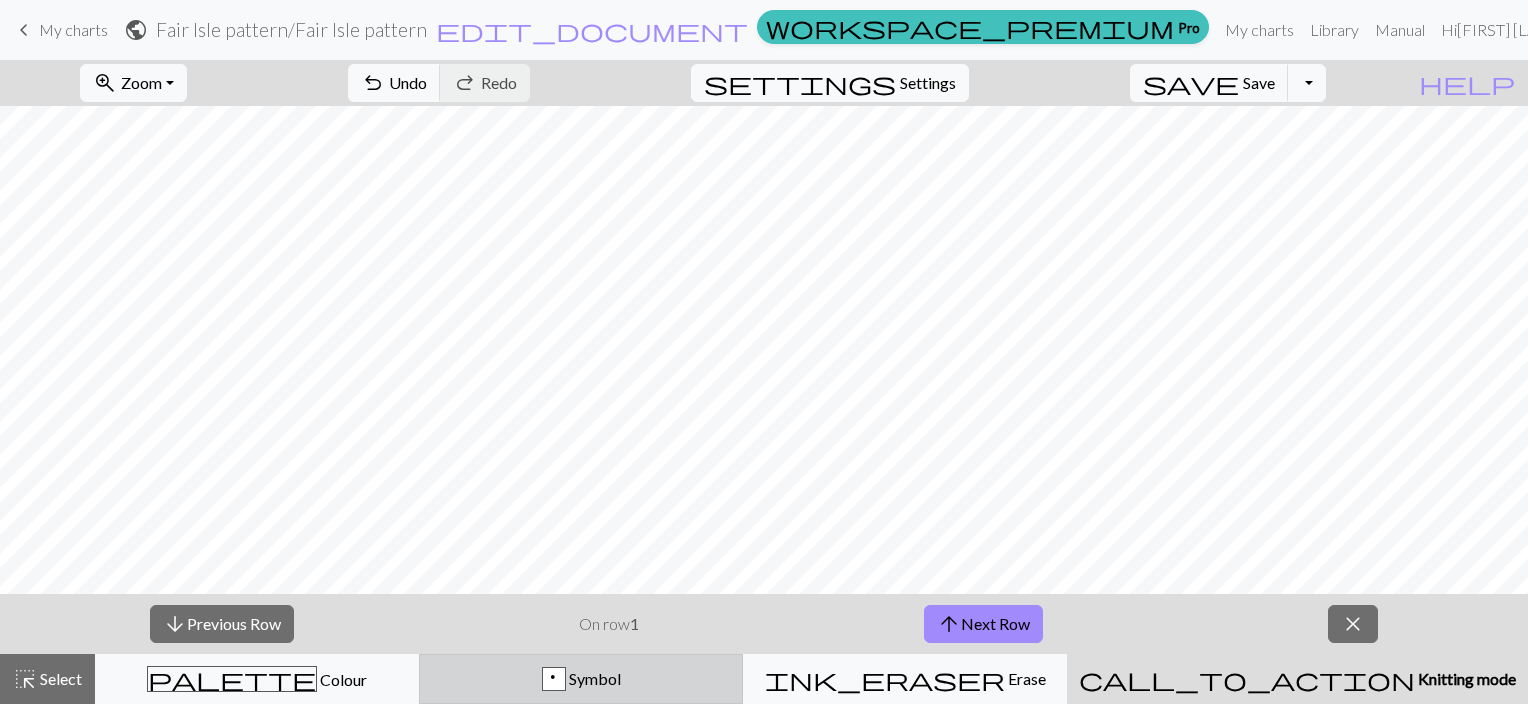 click on "p" at bounding box center [554, 679] 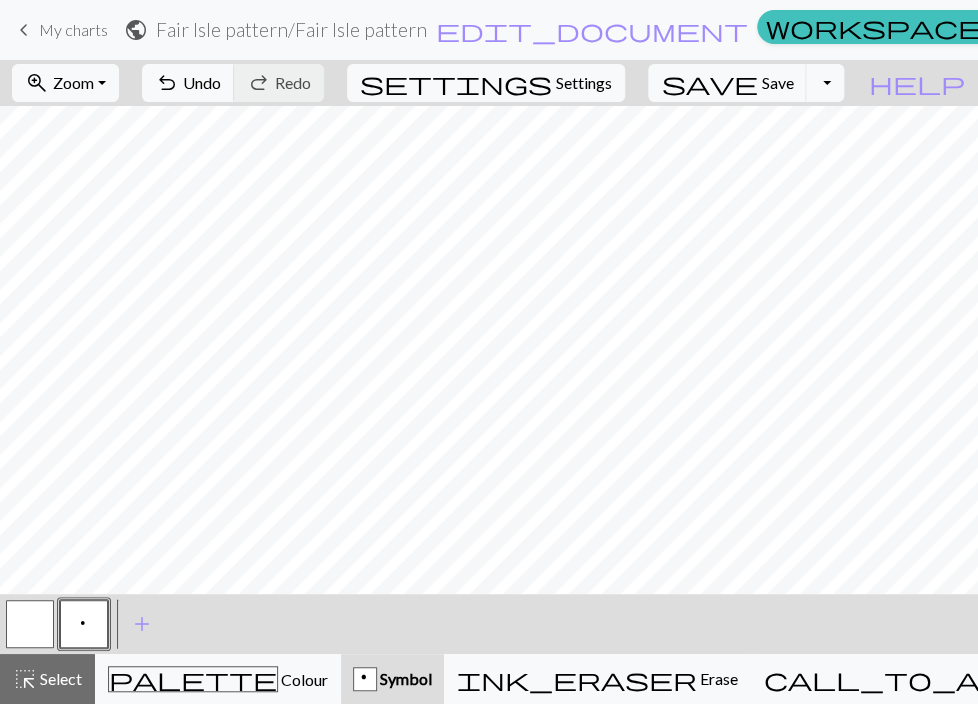 click on "p" at bounding box center [84, 624] 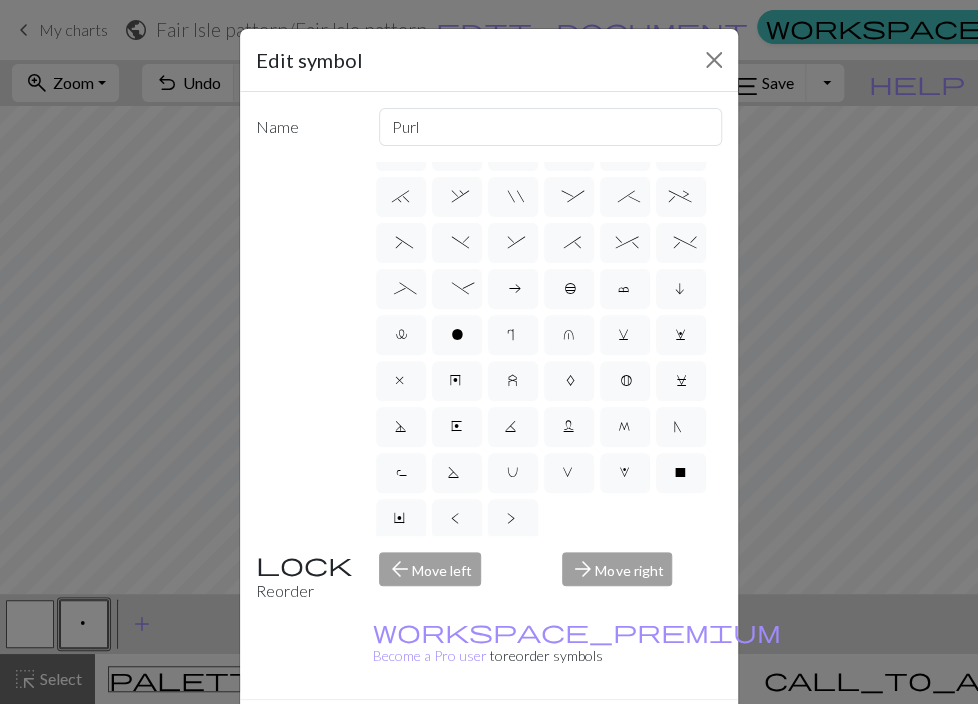 scroll, scrollTop: 274, scrollLeft: 0, axis: vertical 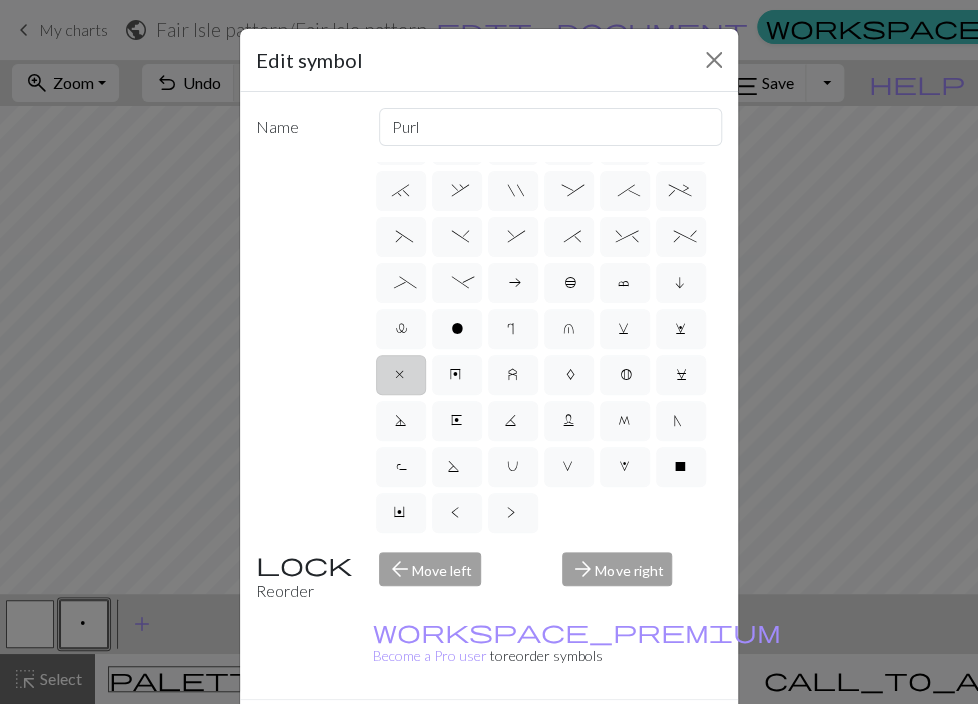 click on "x" at bounding box center [401, 375] 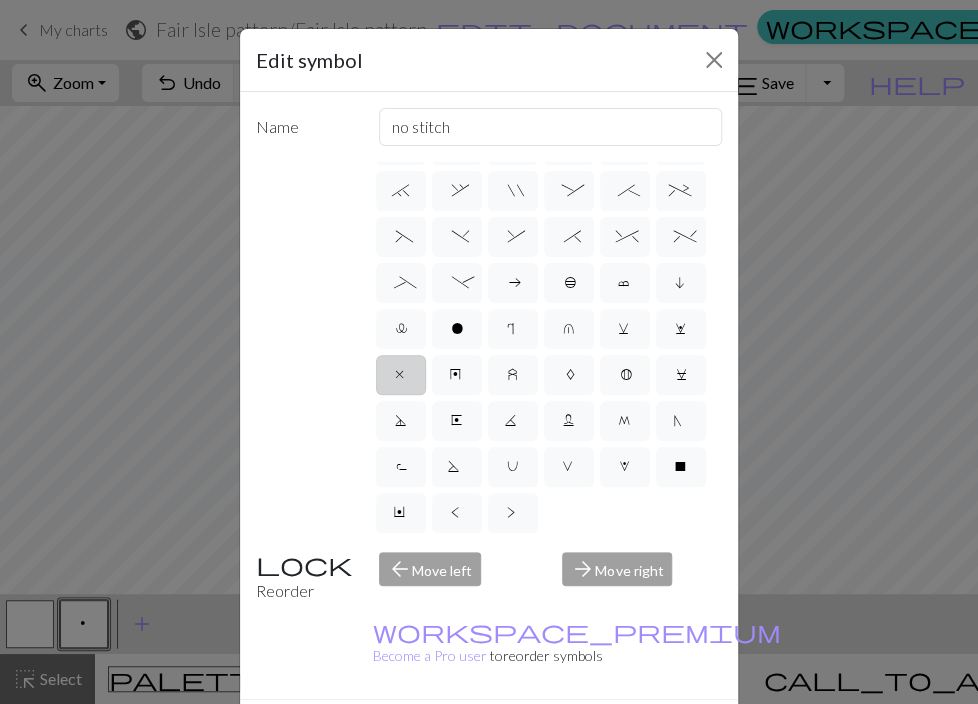 scroll, scrollTop: 216, scrollLeft: 0, axis: vertical 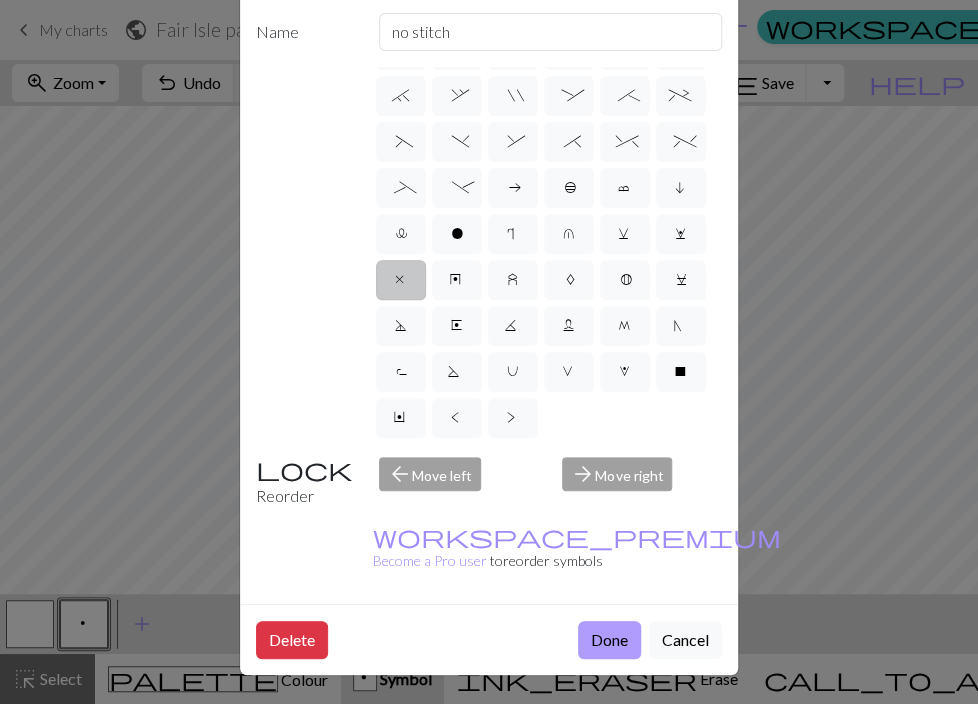 click on "Done" at bounding box center (609, 640) 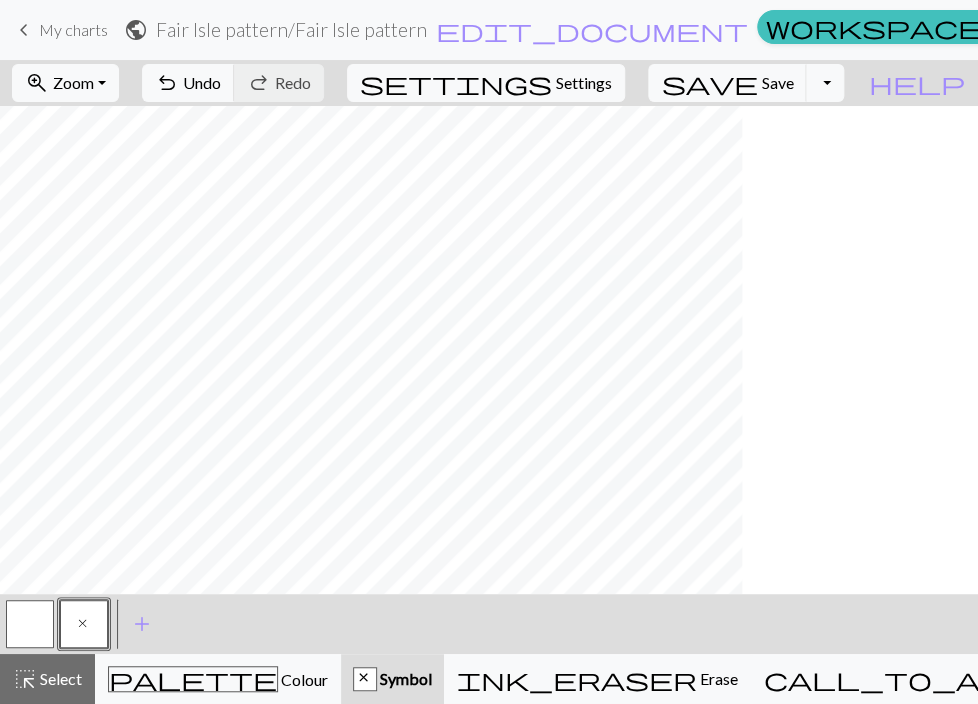 scroll, scrollTop: 0, scrollLeft: 768, axis: horizontal 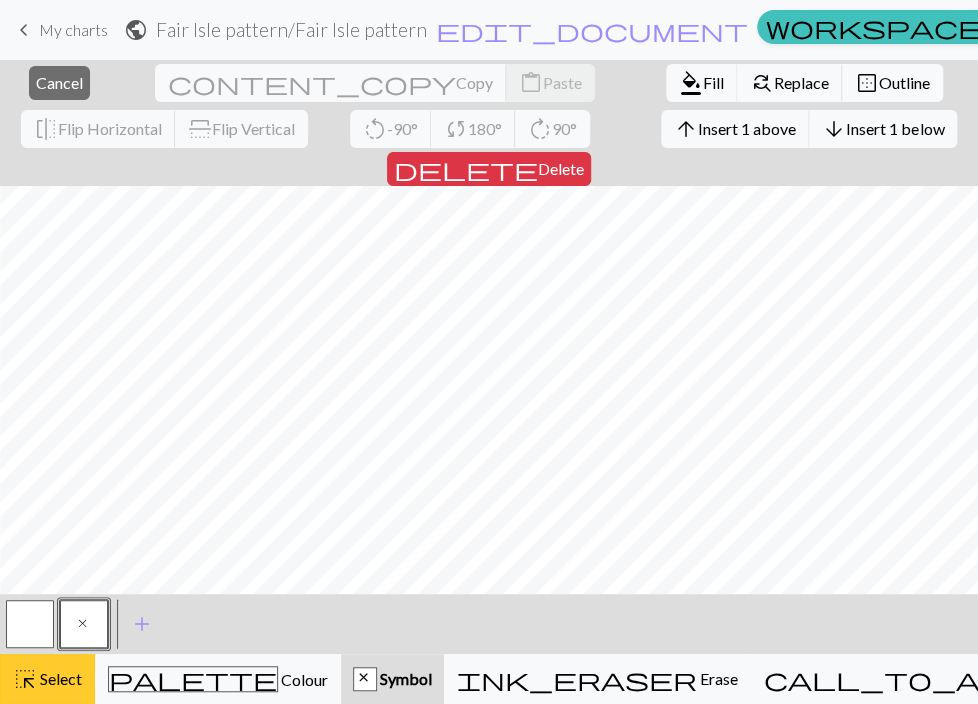 click on "Select" at bounding box center (59, 678) 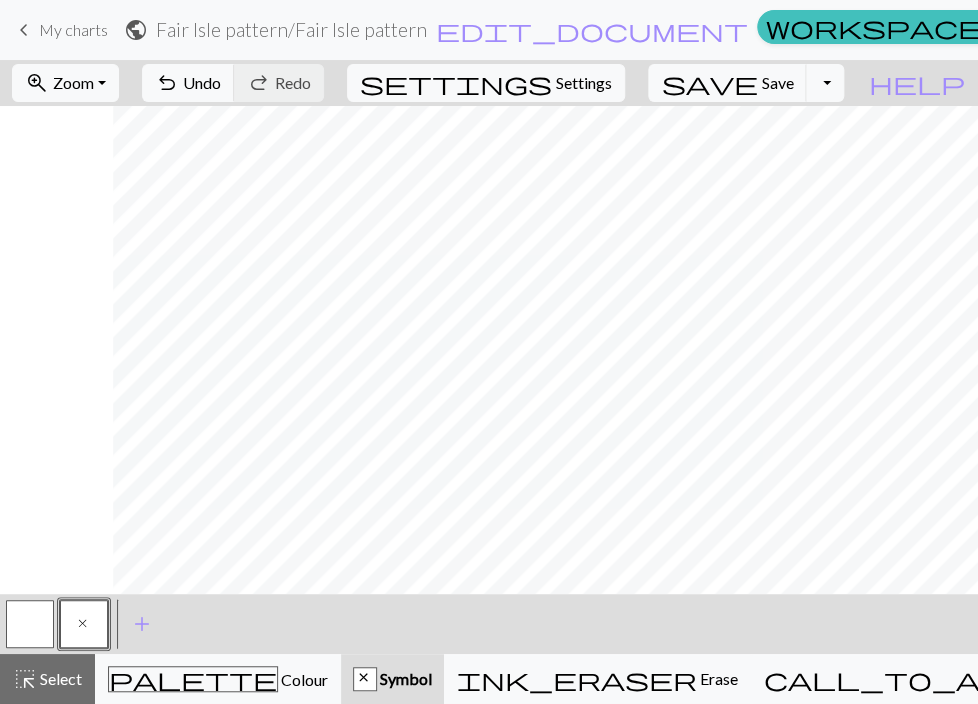 scroll, scrollTop: 0, scrollLeft: 1755, axis: horizontal 